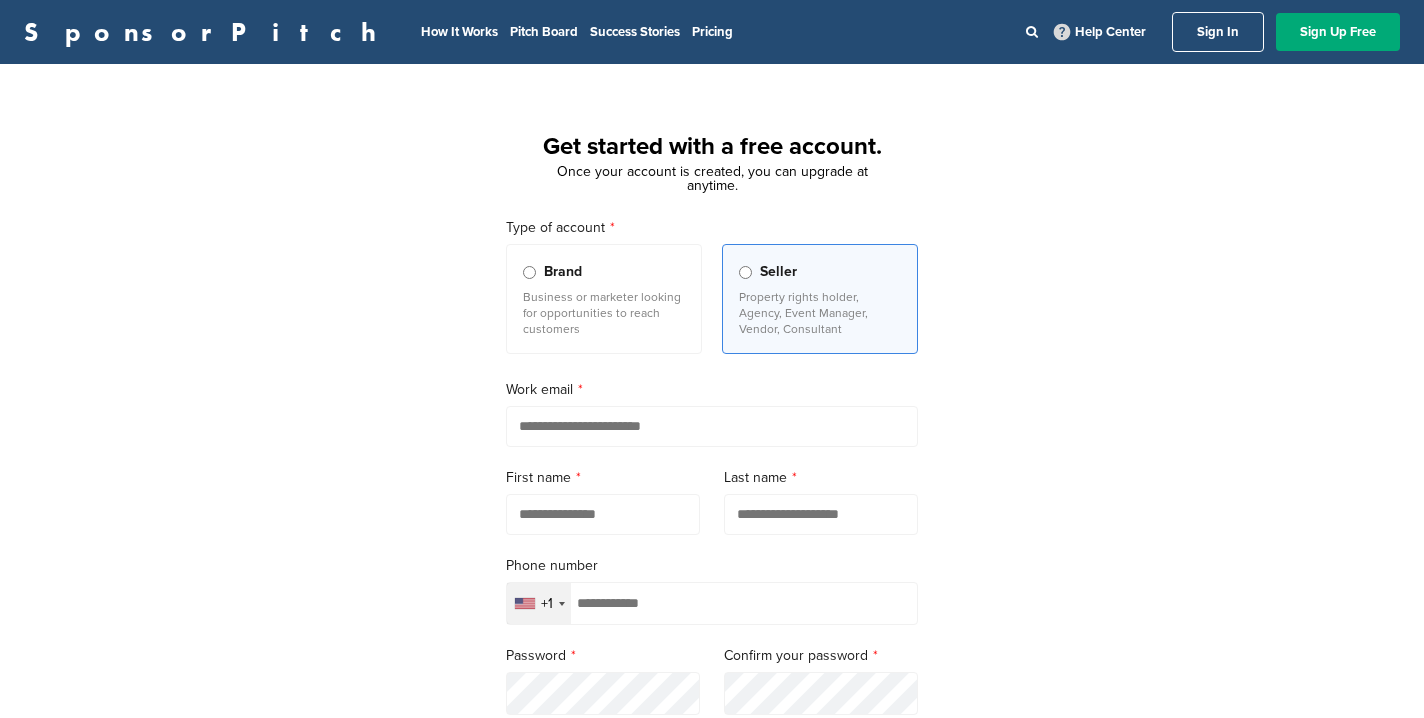 scroll, scrollTop: 0, scrollLeft: 0, axis: both 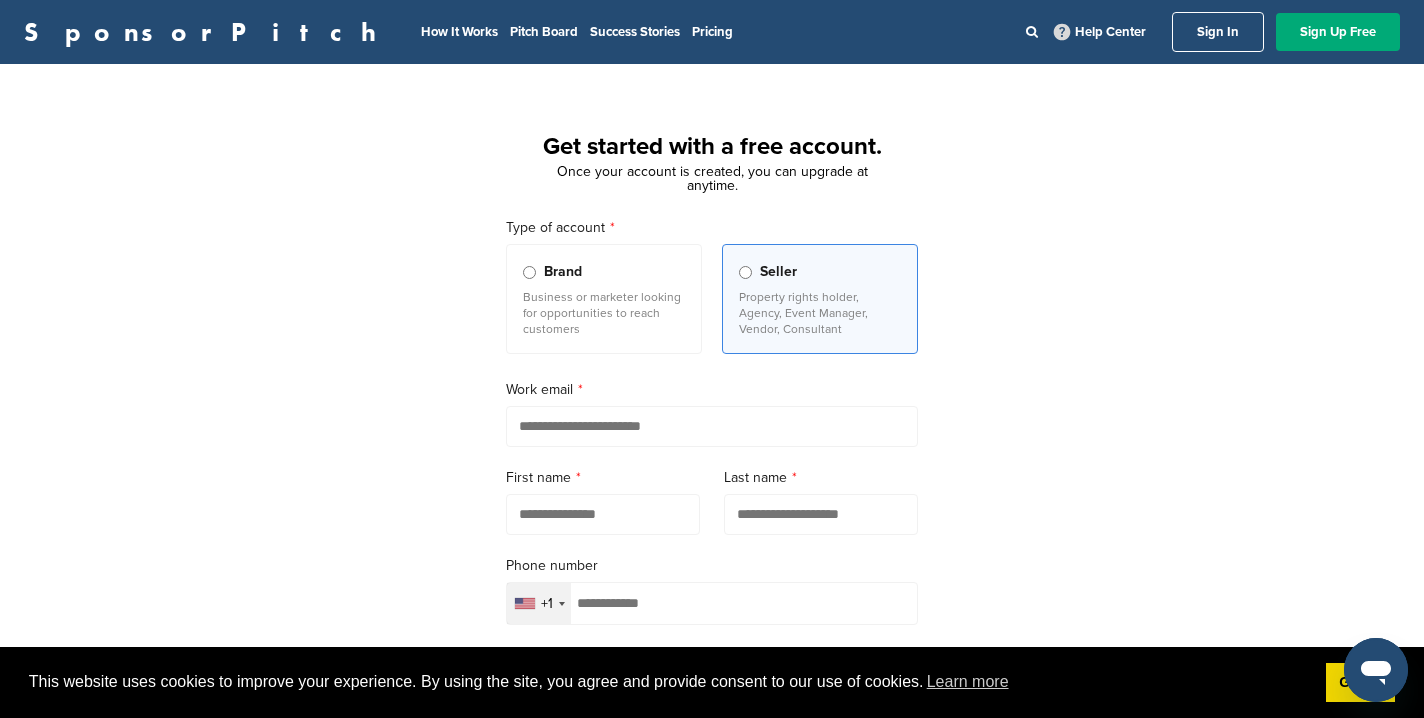 click at bounding box center [712, 426] 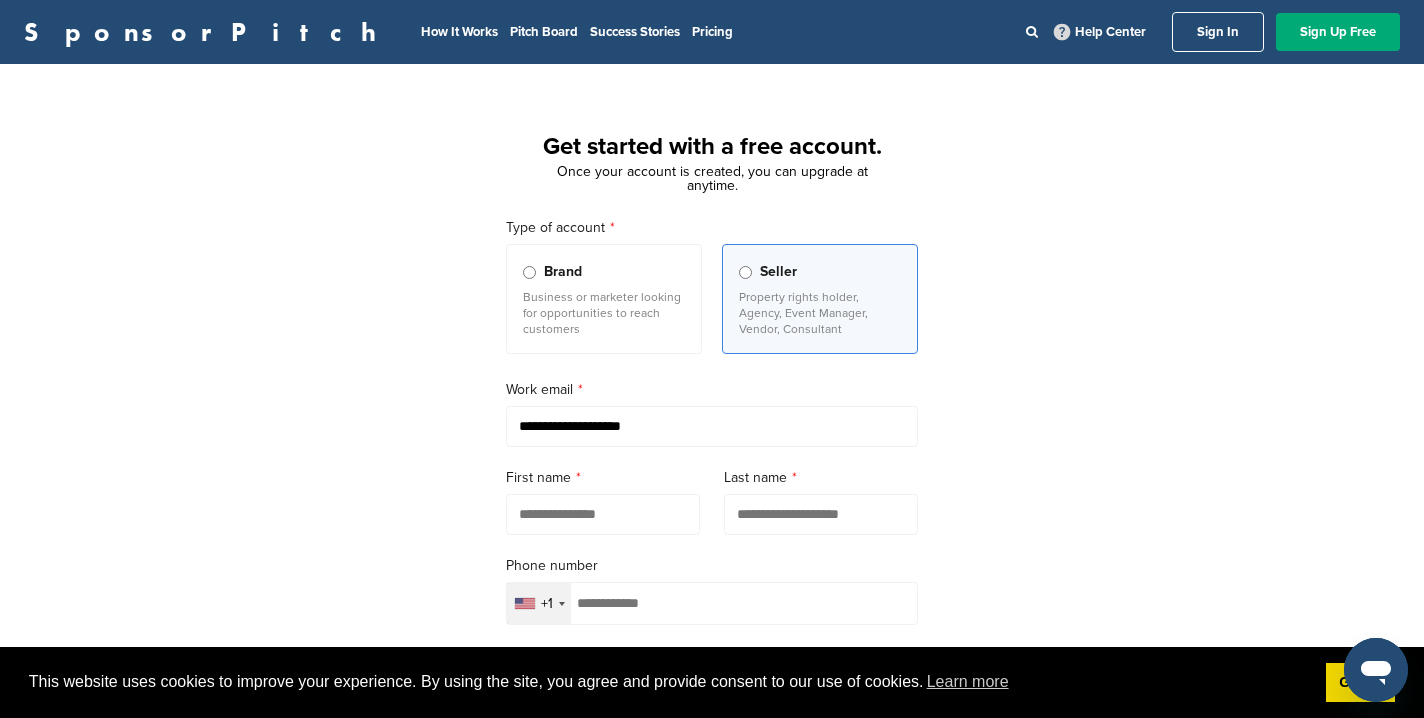type on "**********" 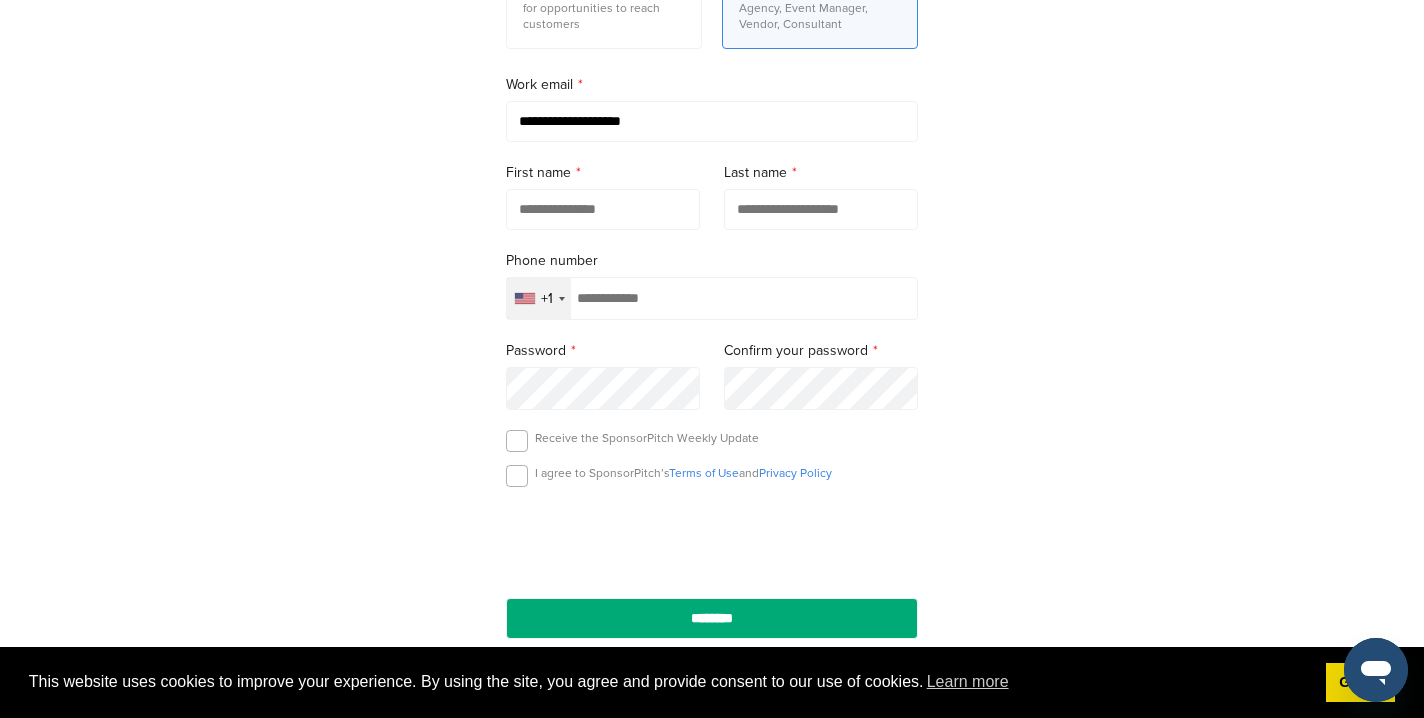 scroll, scrollTop: 304, scrollLeft: 0, axis: vertical 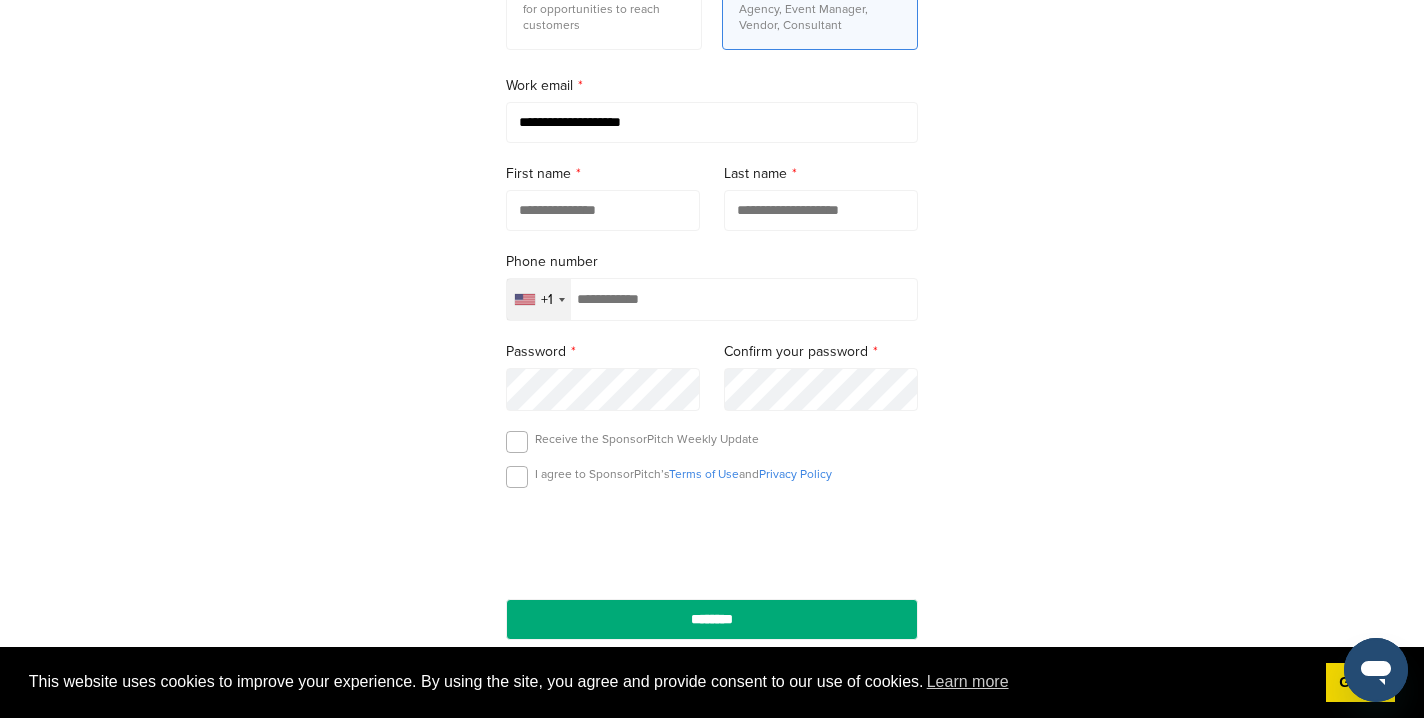 click at bounding box center [712, 299] 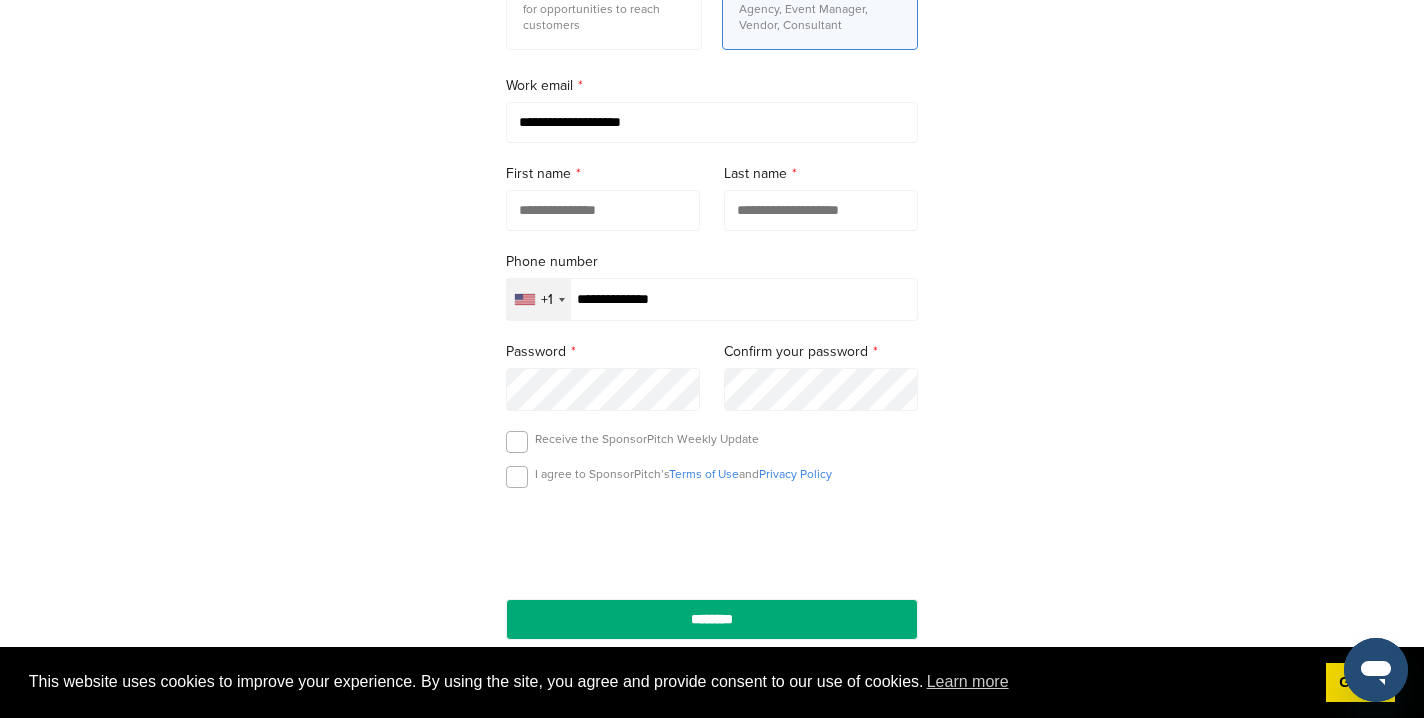type on "**********" 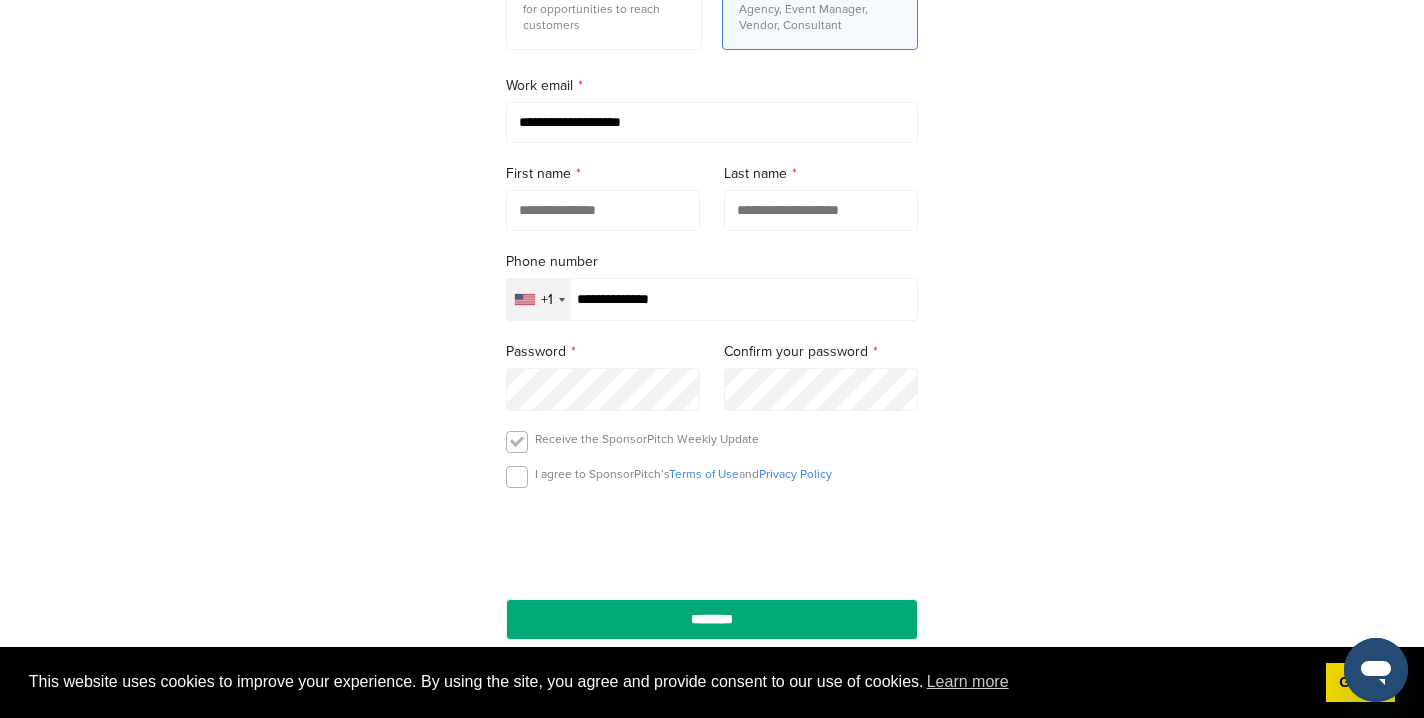click at bounding box center (517, 442) 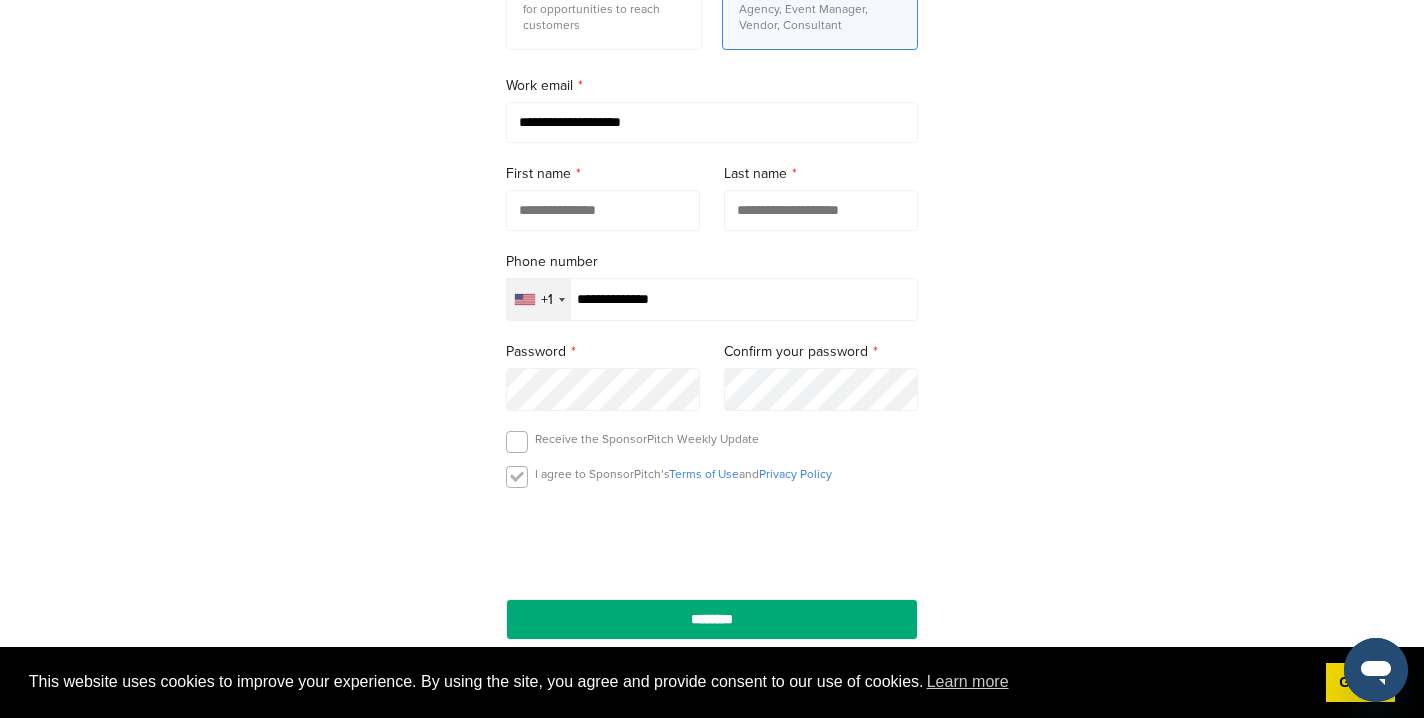 click at bounding box center (517, 477) 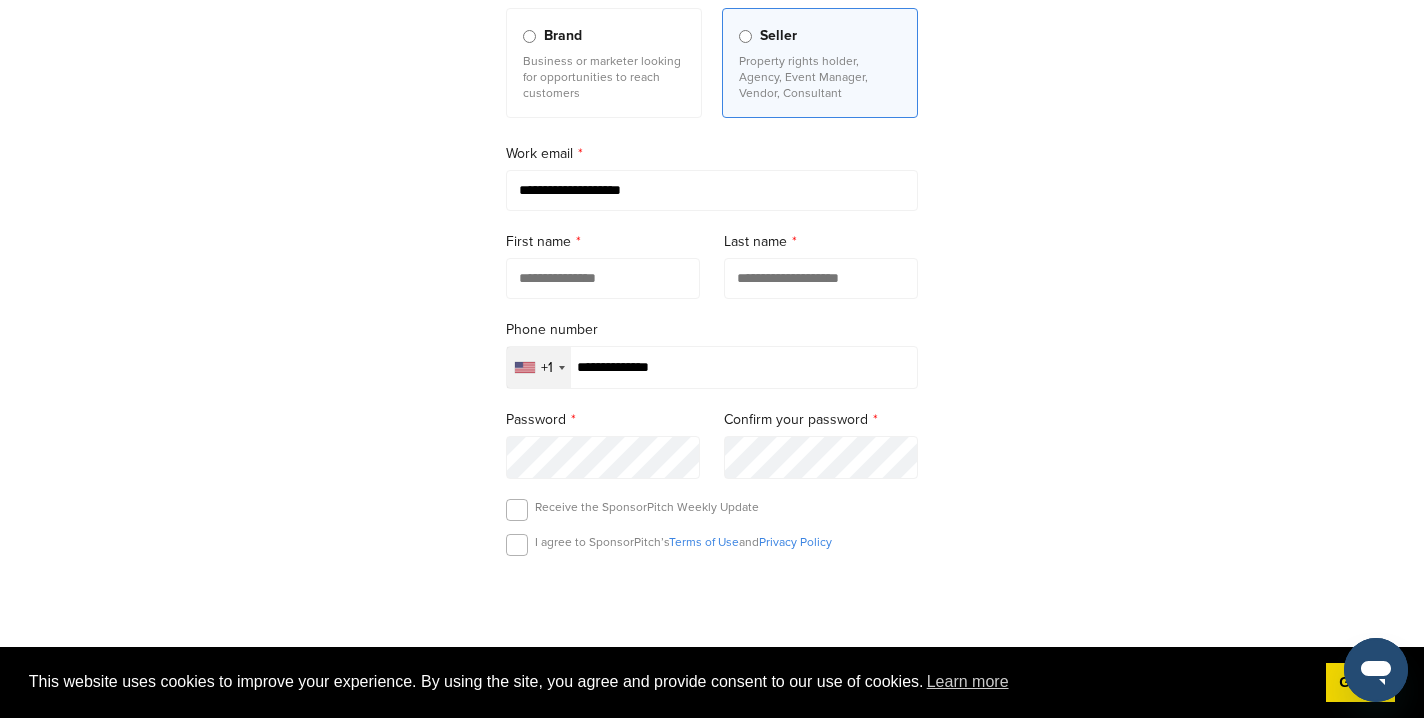 scroll, scrollTop: 190, scrollLeft: 0, axis: vertical 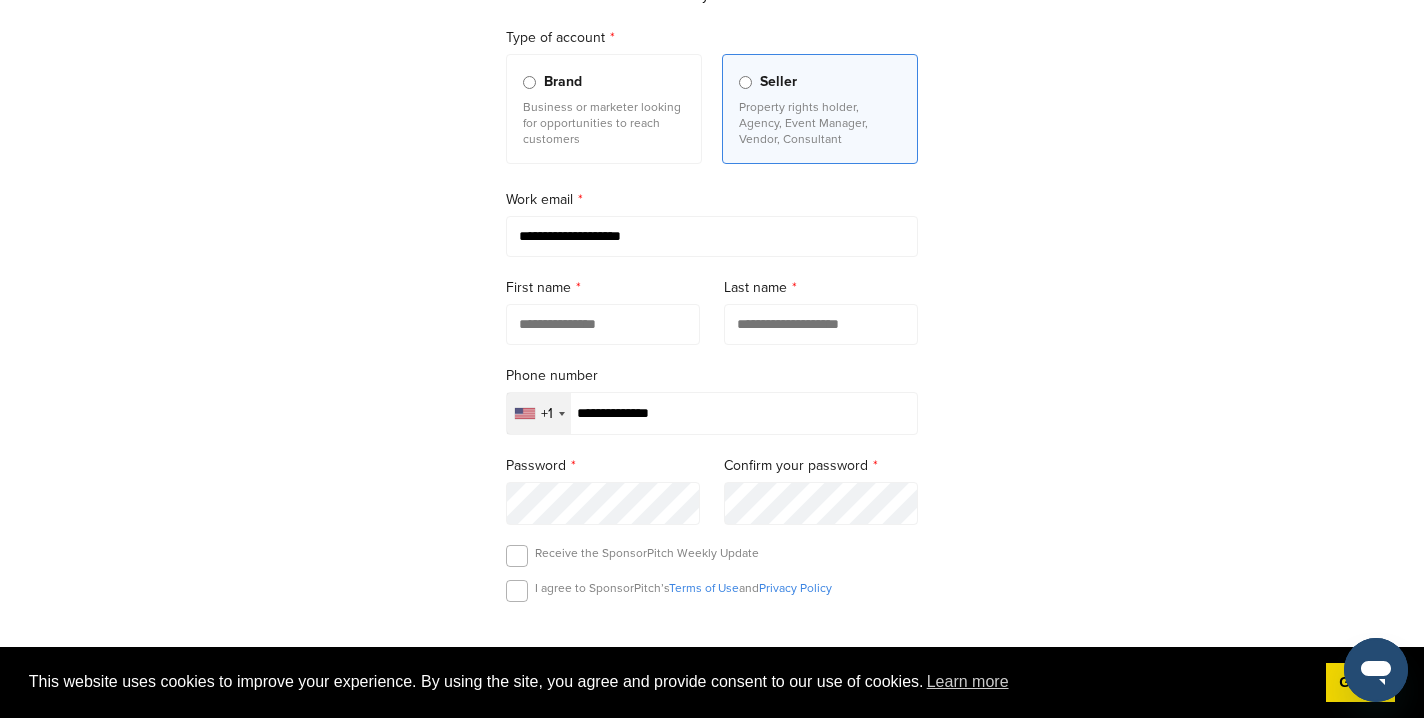 click at bounding box center (603, 324) 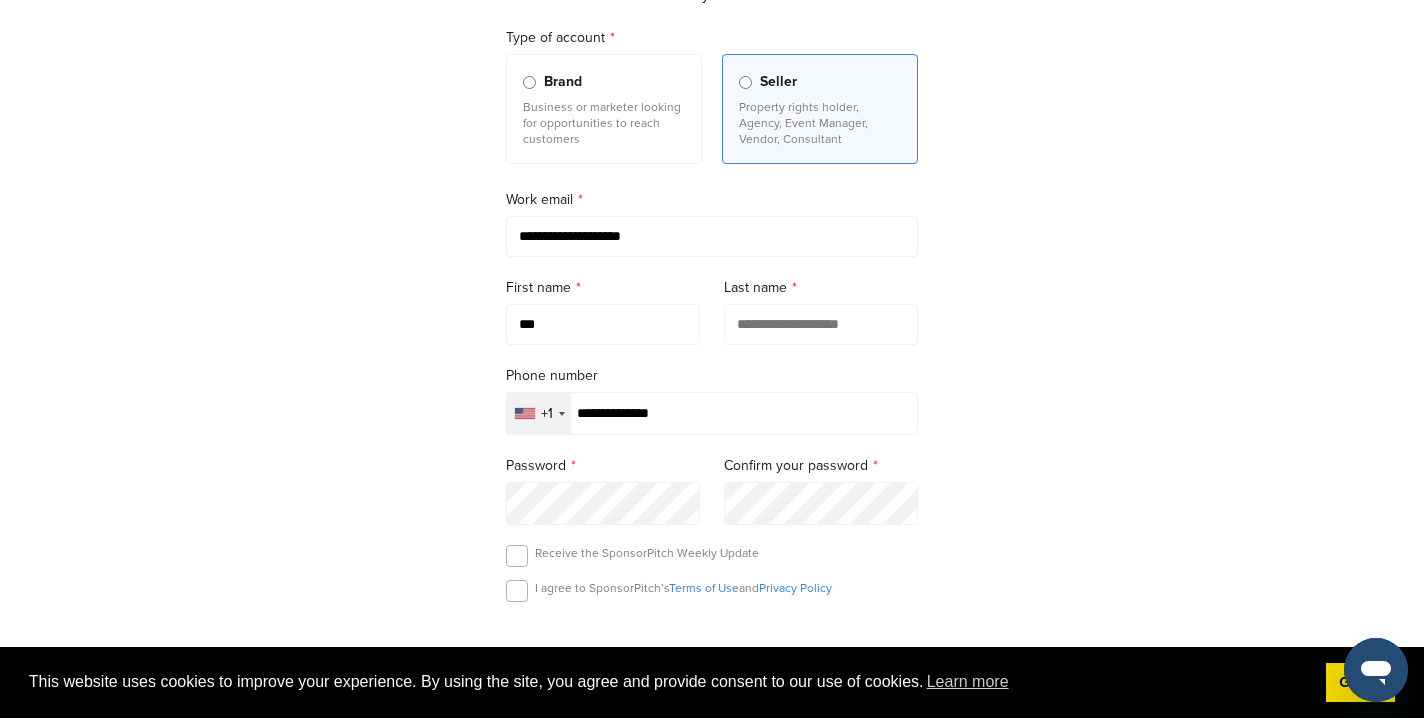 type on "***" 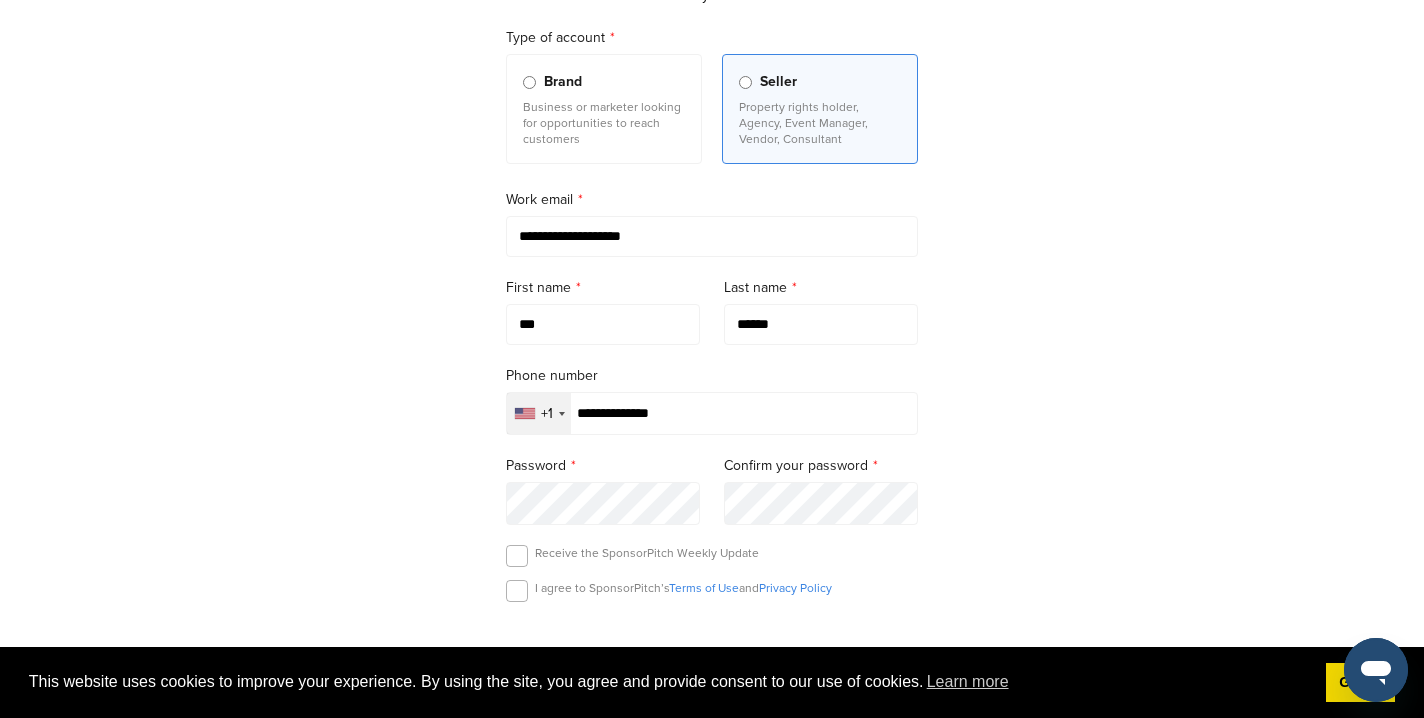 type on "******" 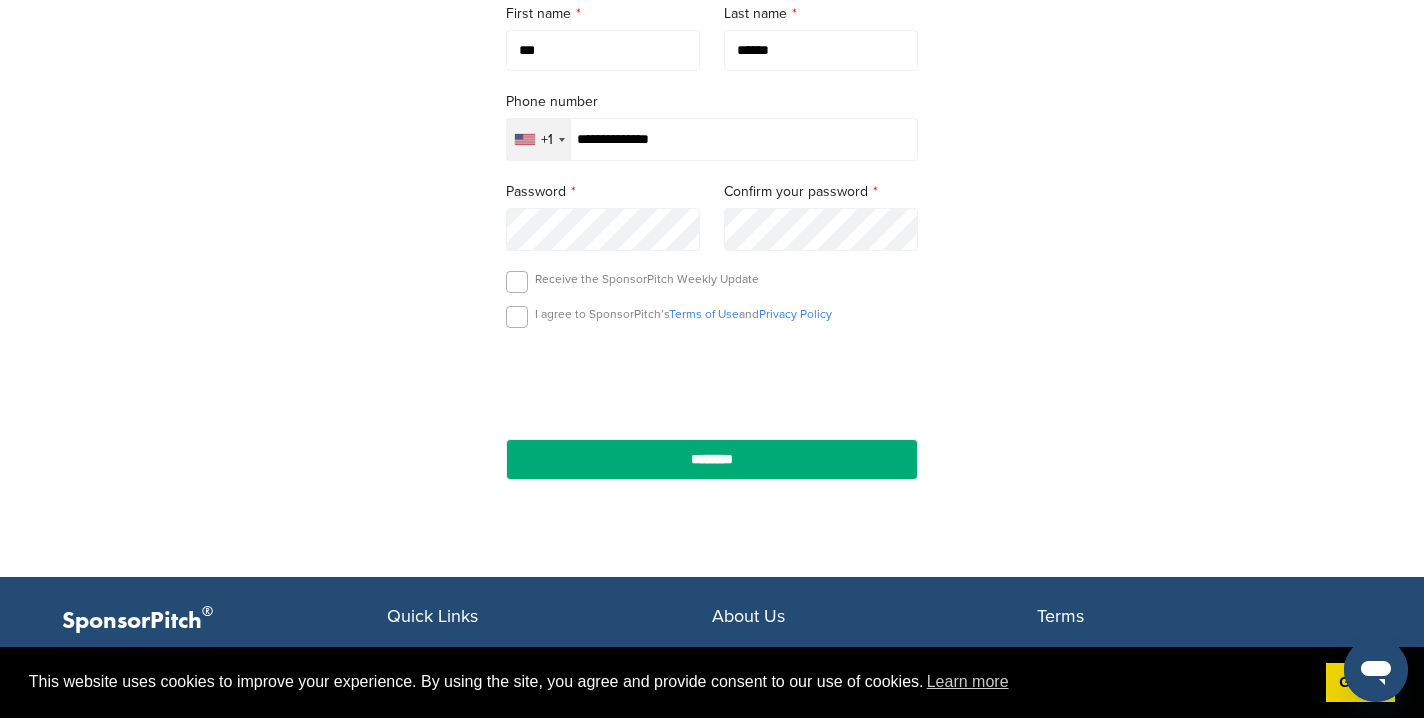 scroll, scrollTop: 499, scrollLeft: 0, axis: vertical 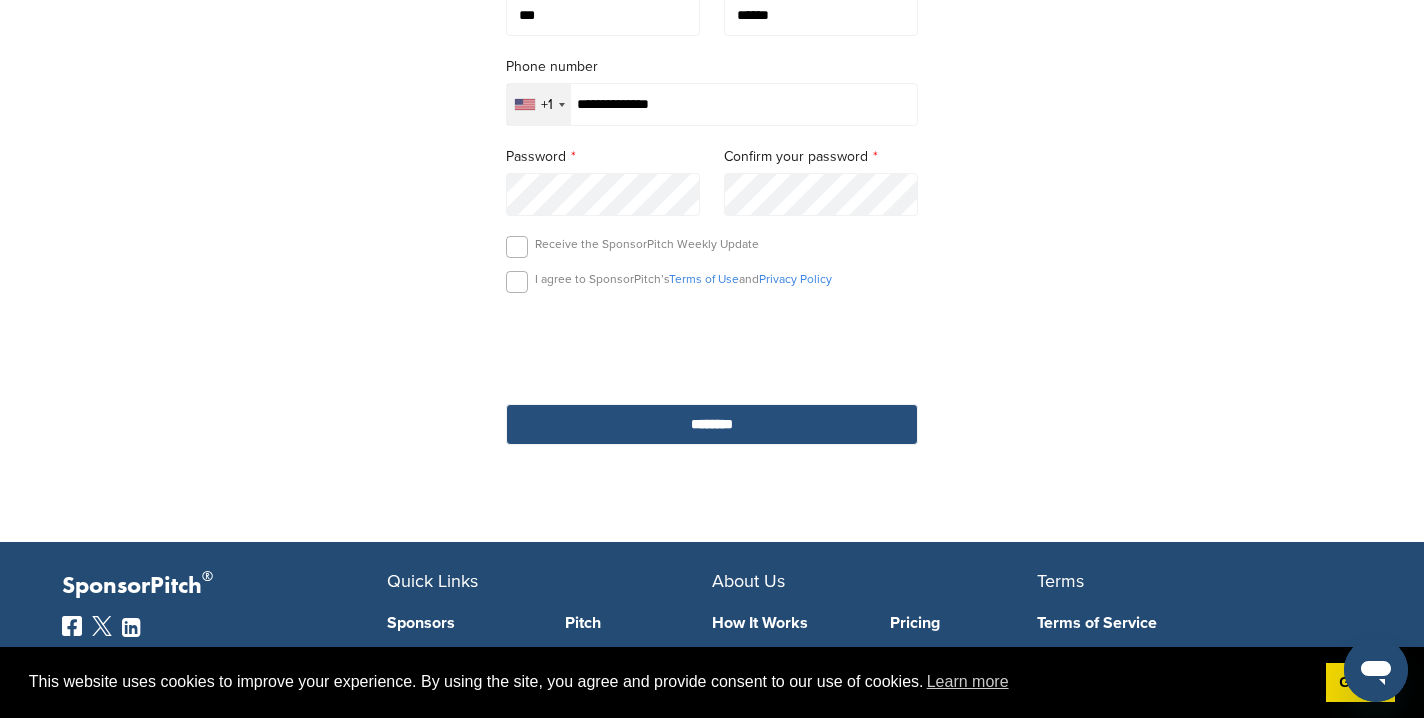 click on "********" at bounding box center (712, 424) 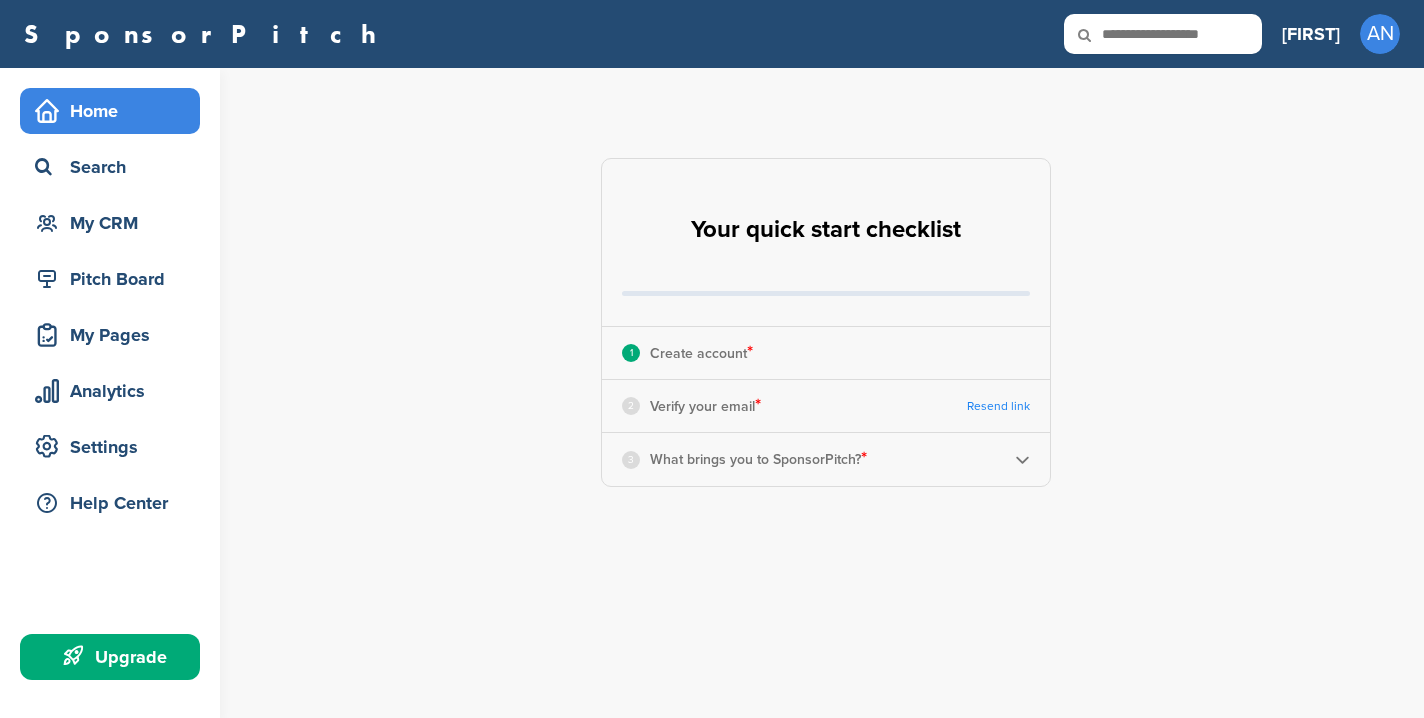 scroll, scrollTop: 0, scrollLeft: 0, axis: both 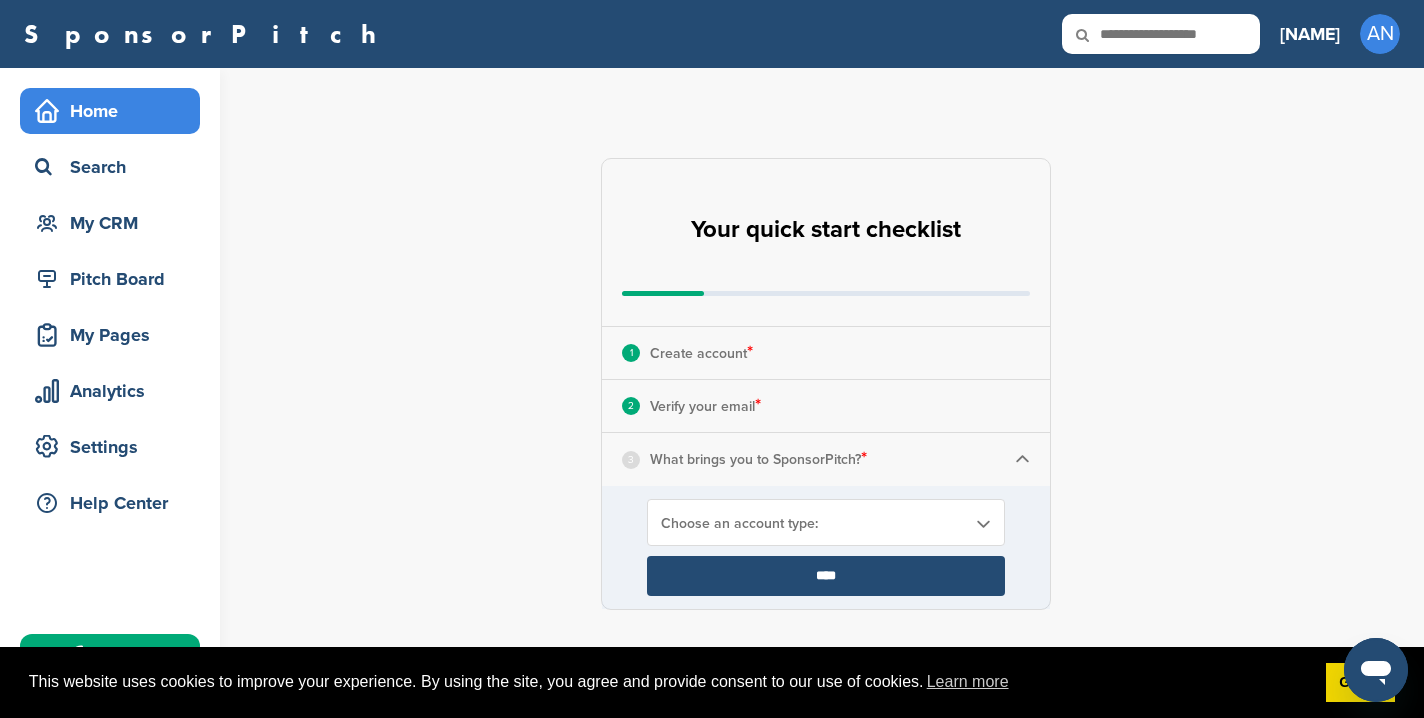 click on "Choose an account type:" at bounding box center [826, 522] 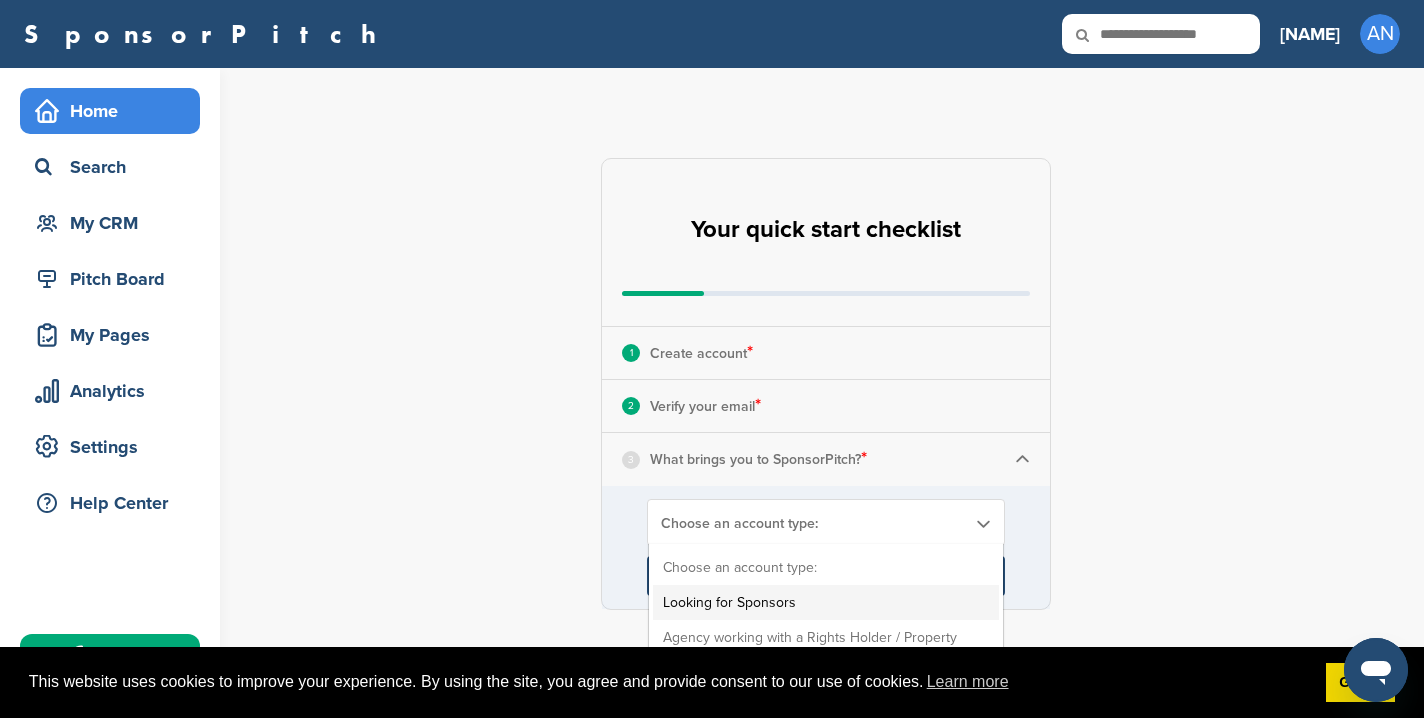 click on "Looking for Sponsors" at bounding box center (826, 602) 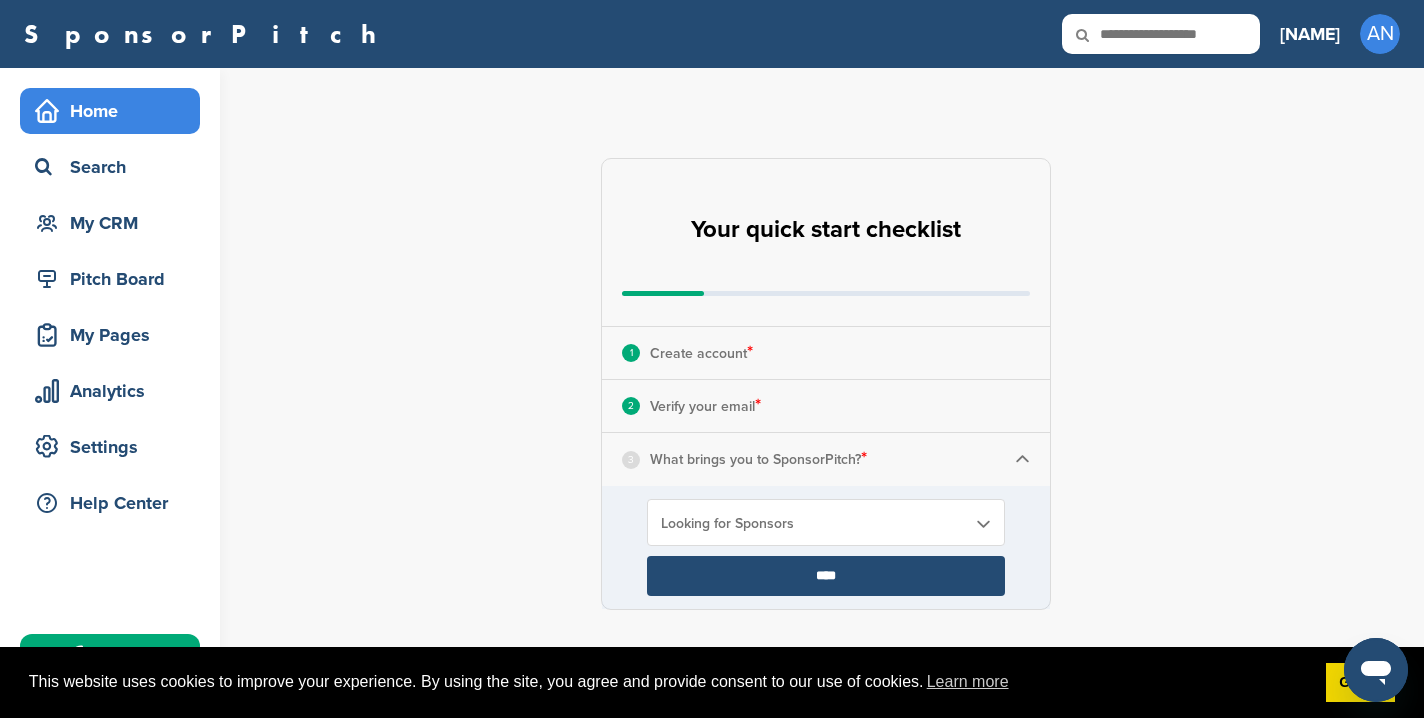 click on "****" at bounding box center (826, 576) 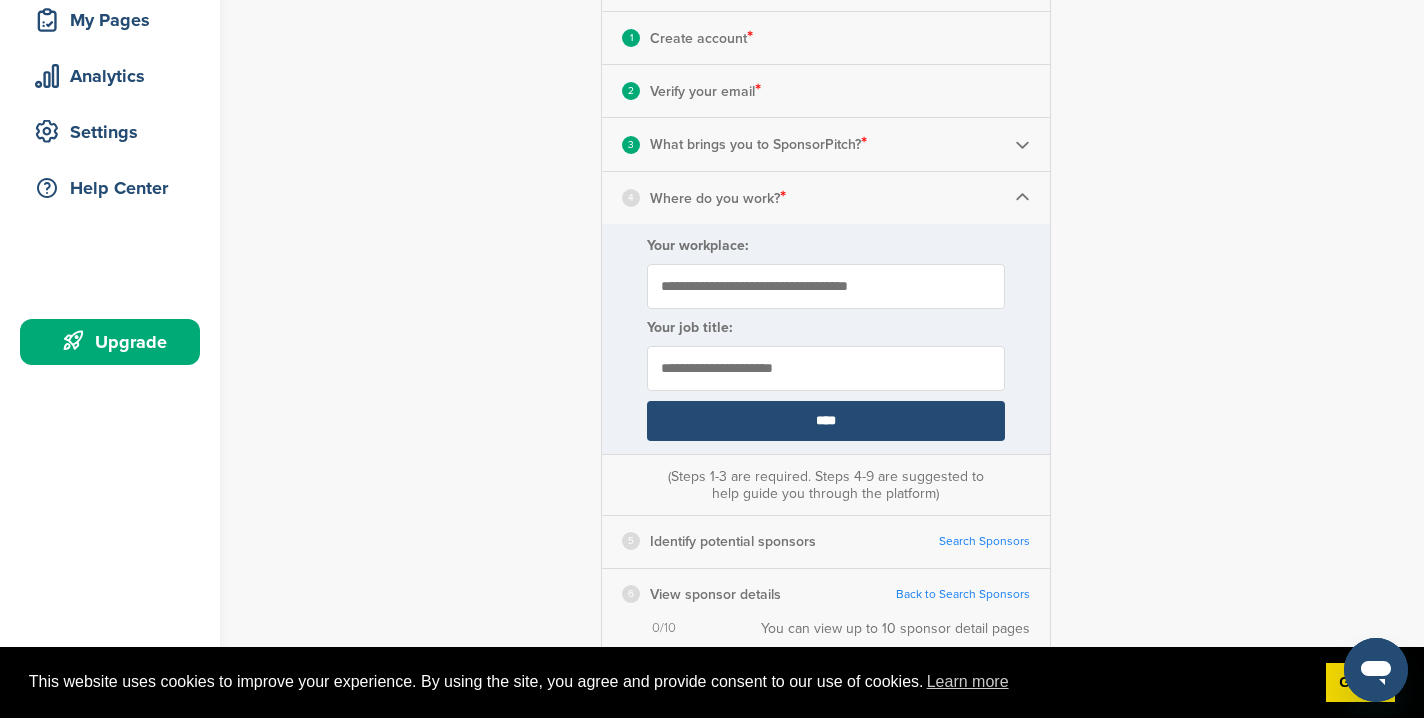 scroll, scrollTop: 322, scrollLeft: 0, axis: vertical 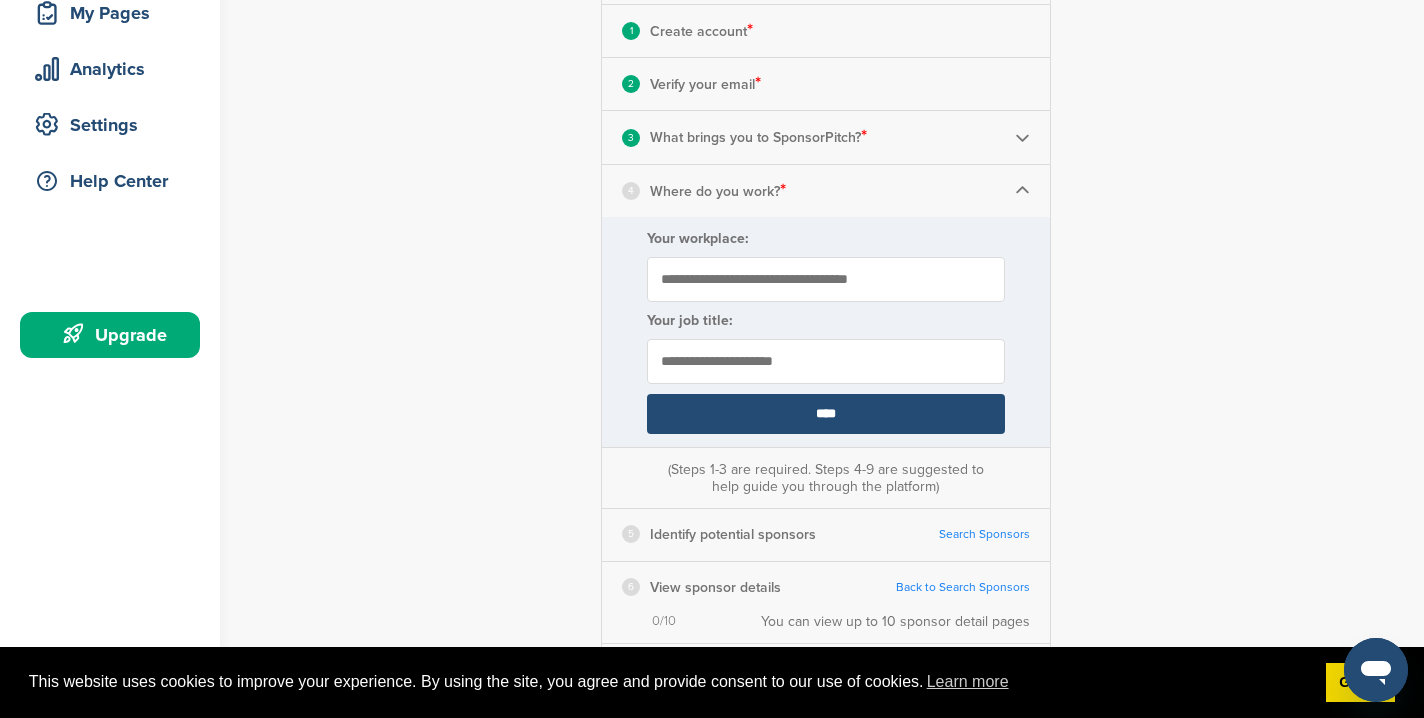 click on "Your workplace:" at bounding box center [826, 279] 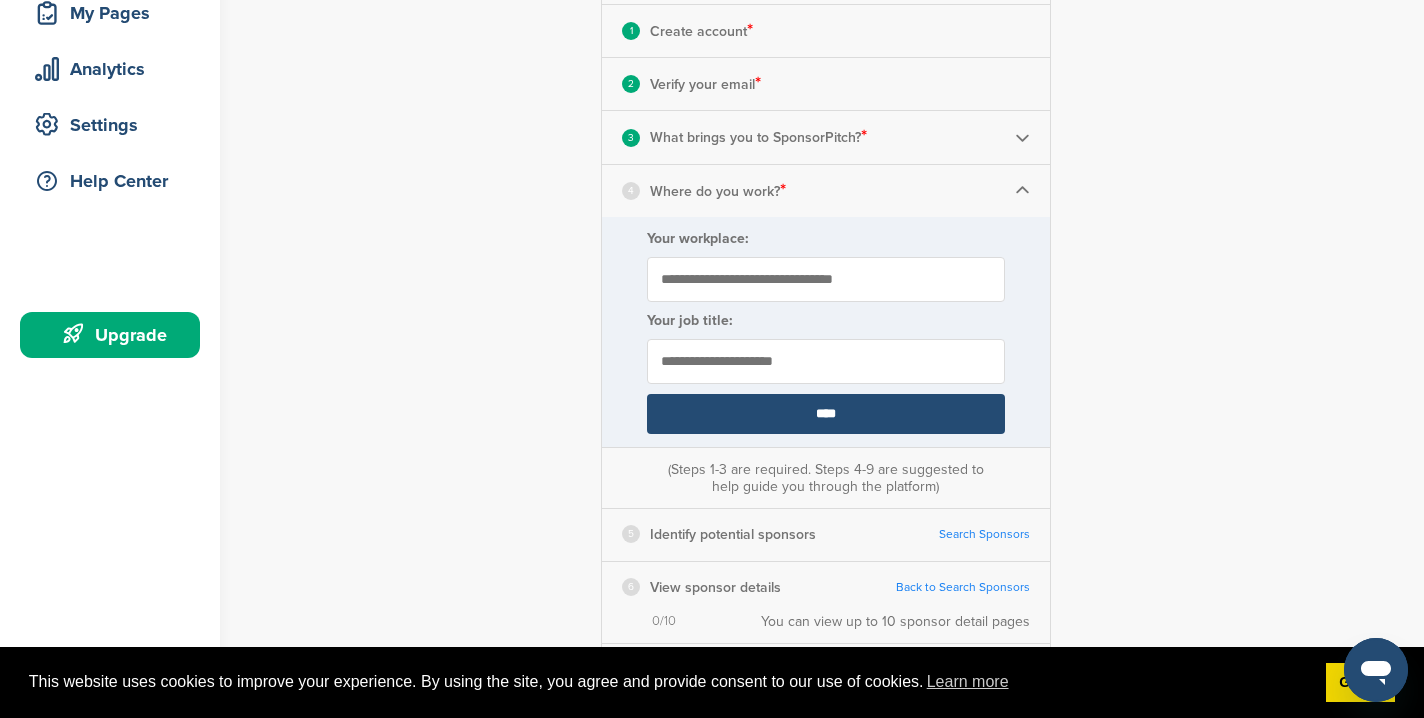 type on "**********" 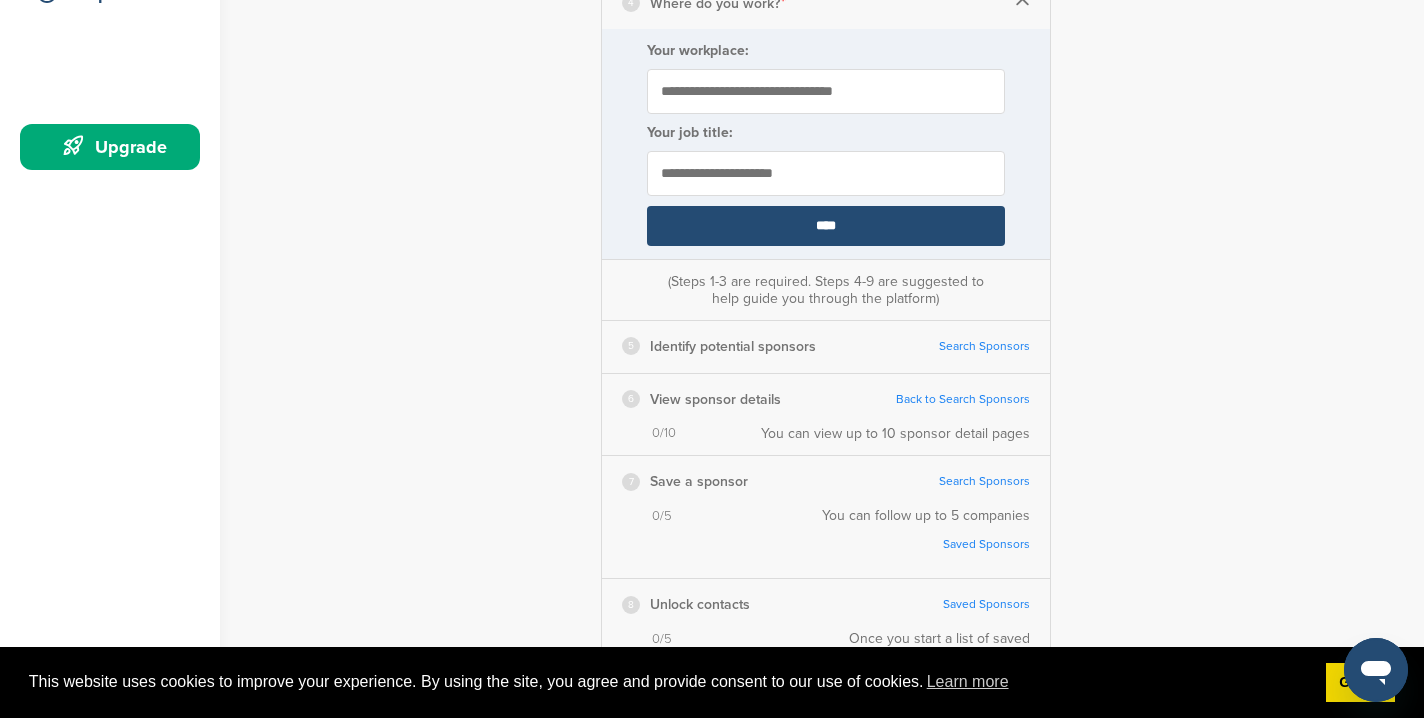 scroll, scrollTop: 508, scrollLeft: 0, axis: vertical 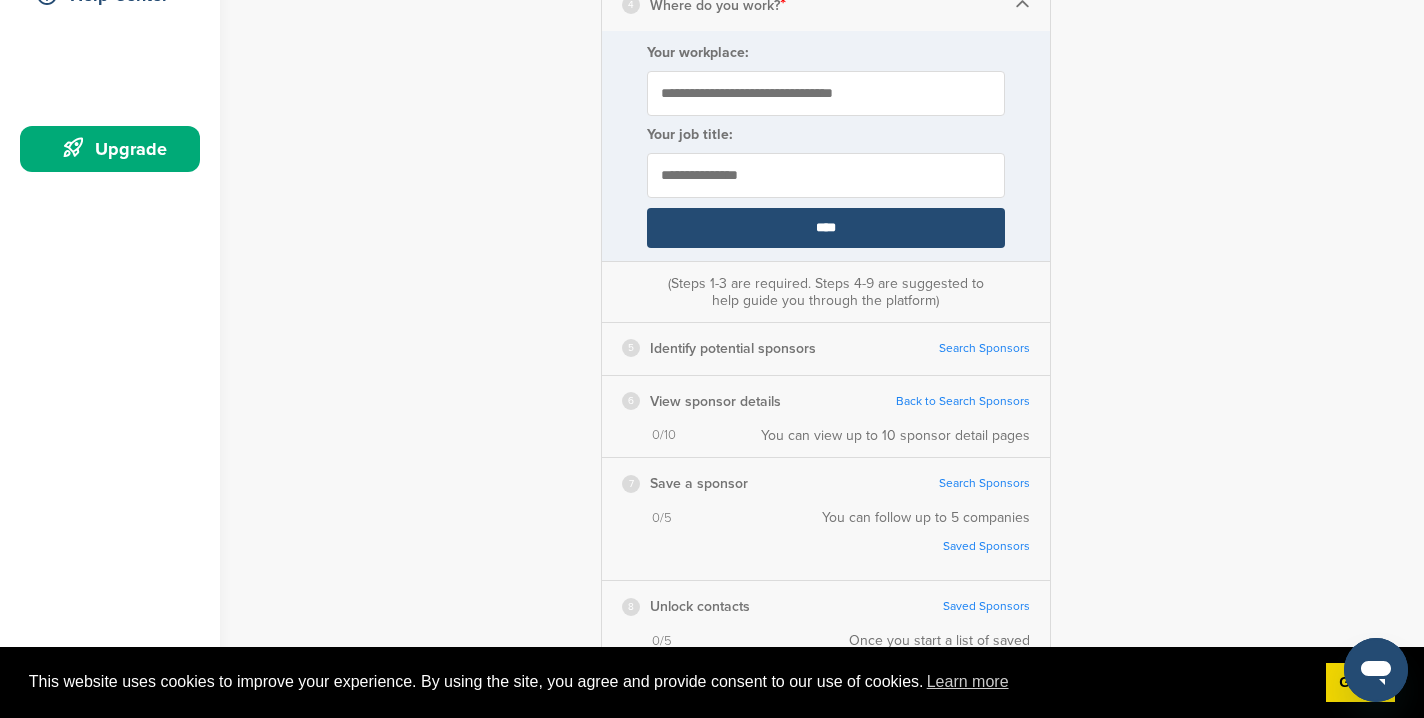 type on "**********" 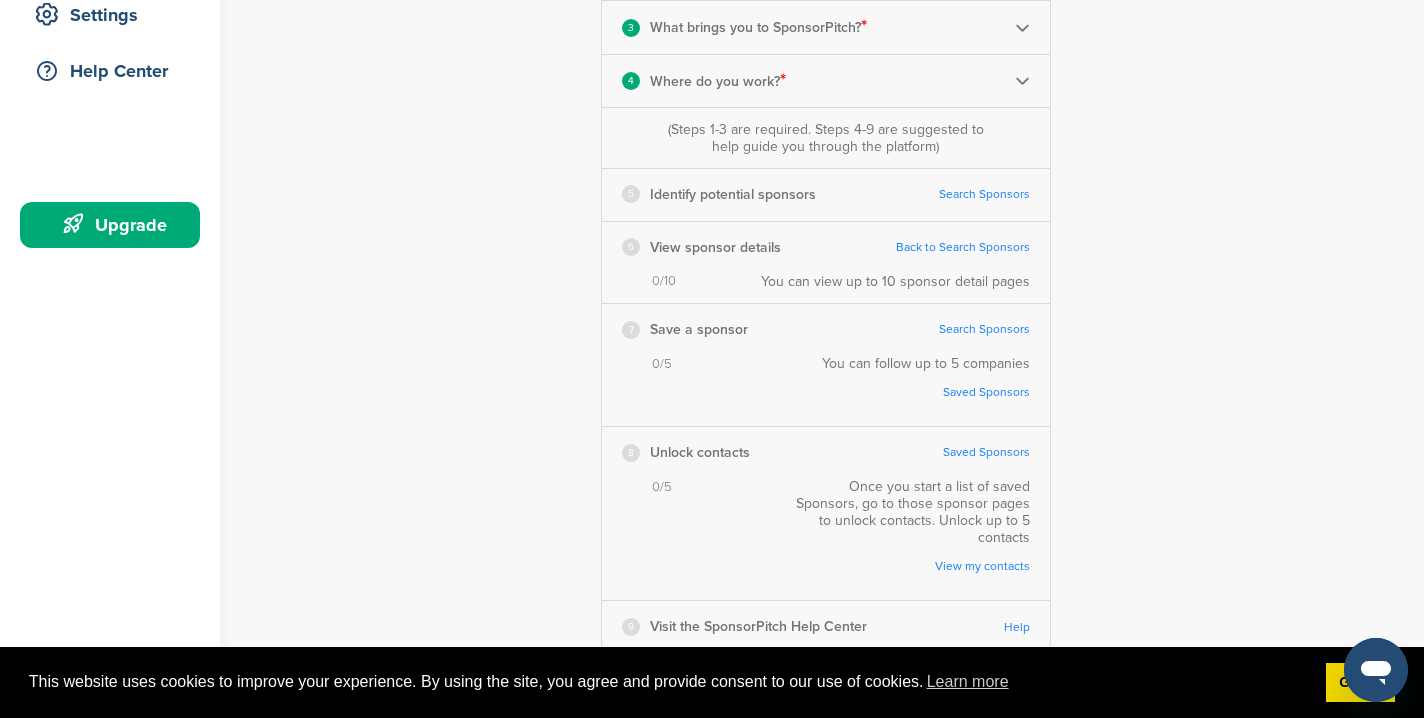 scroll, scrollTop: 465, scrollLeft: 0, axis: vertical 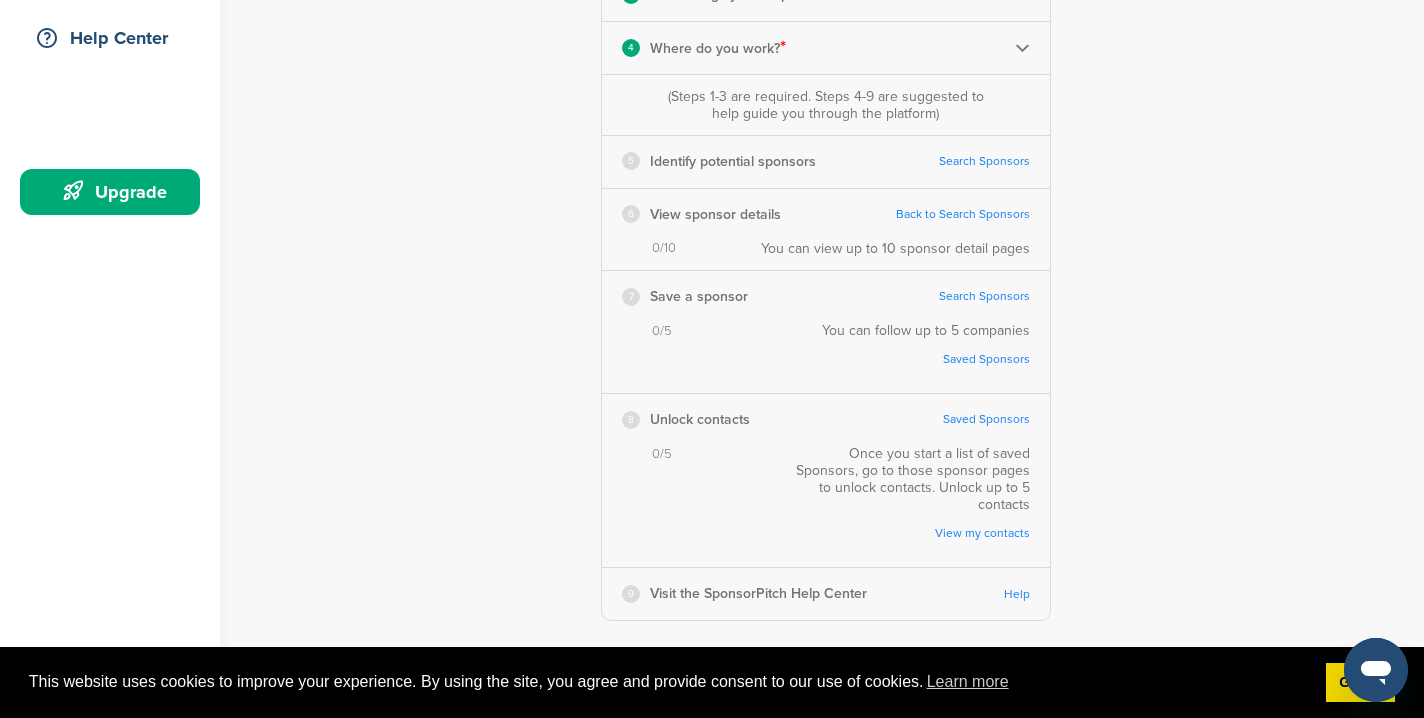 click on "5" at bounding box center (631, 161) 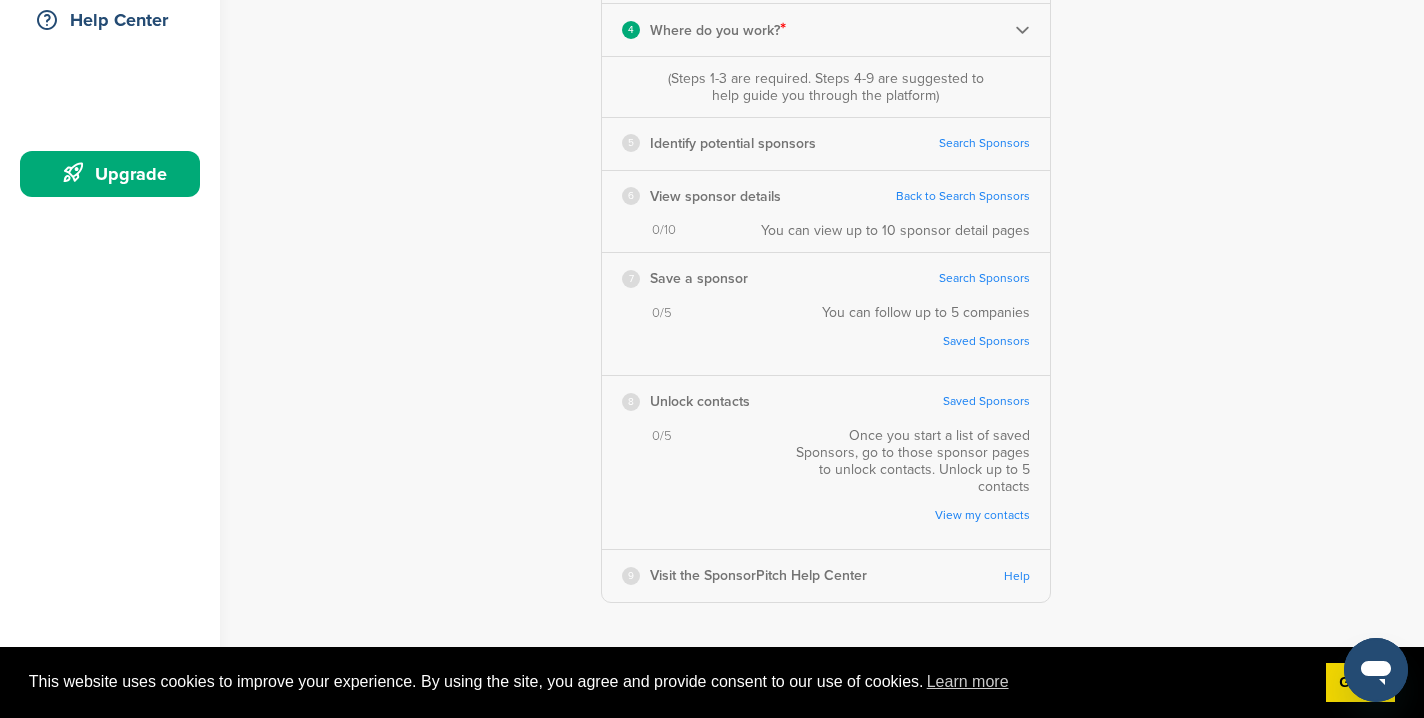 scroll, scrollTop: 489, scrollLeft: 0, axis: vertical 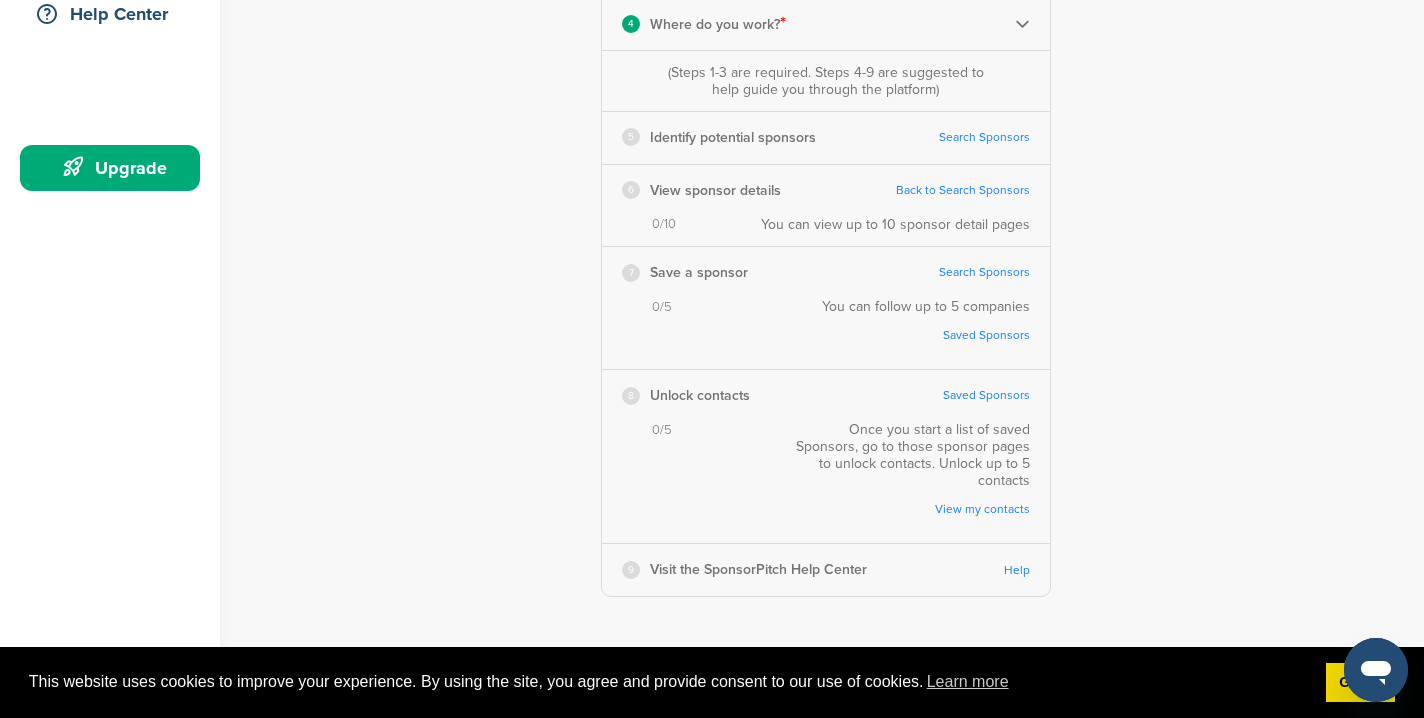 click on "Search Sponsors" at bounding box center [984, 137] 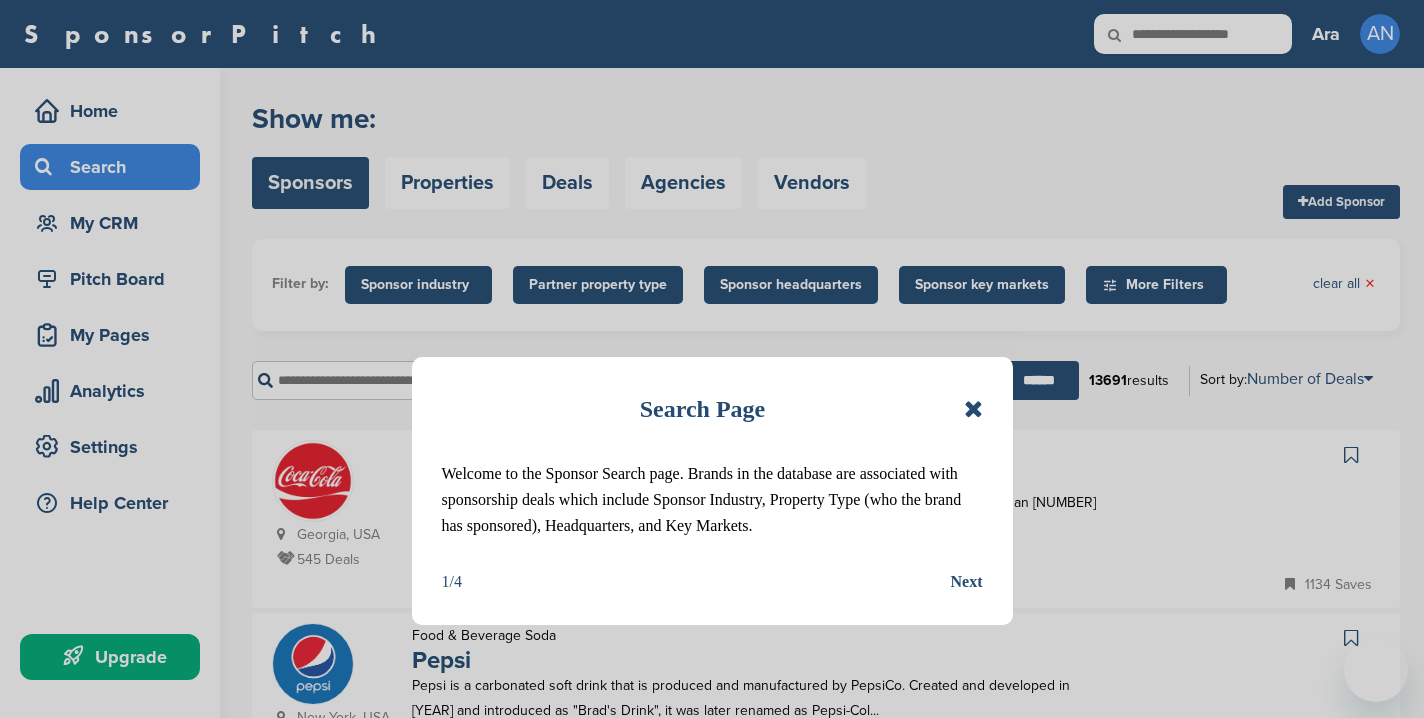 scroll, scrollTop: 0, scrollLeft: 0, axis: both 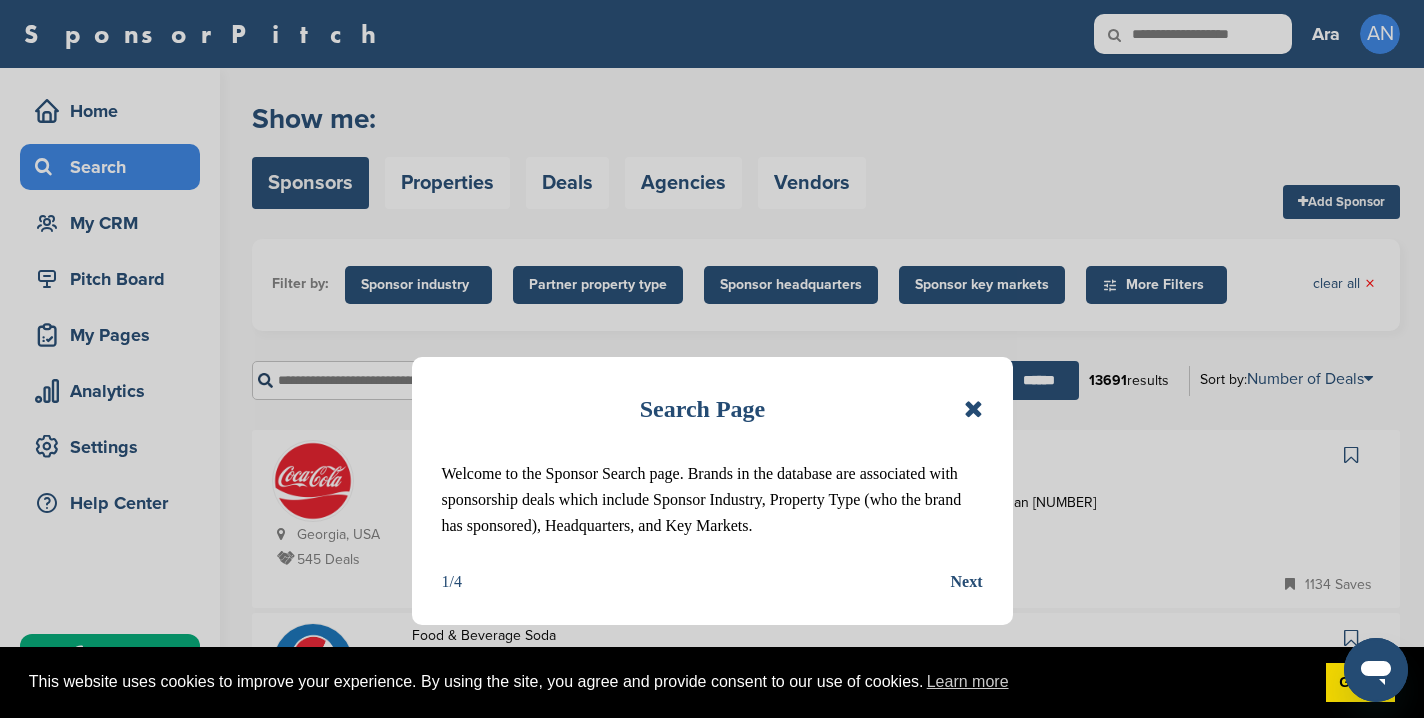 click at bounding box center (973, 409) 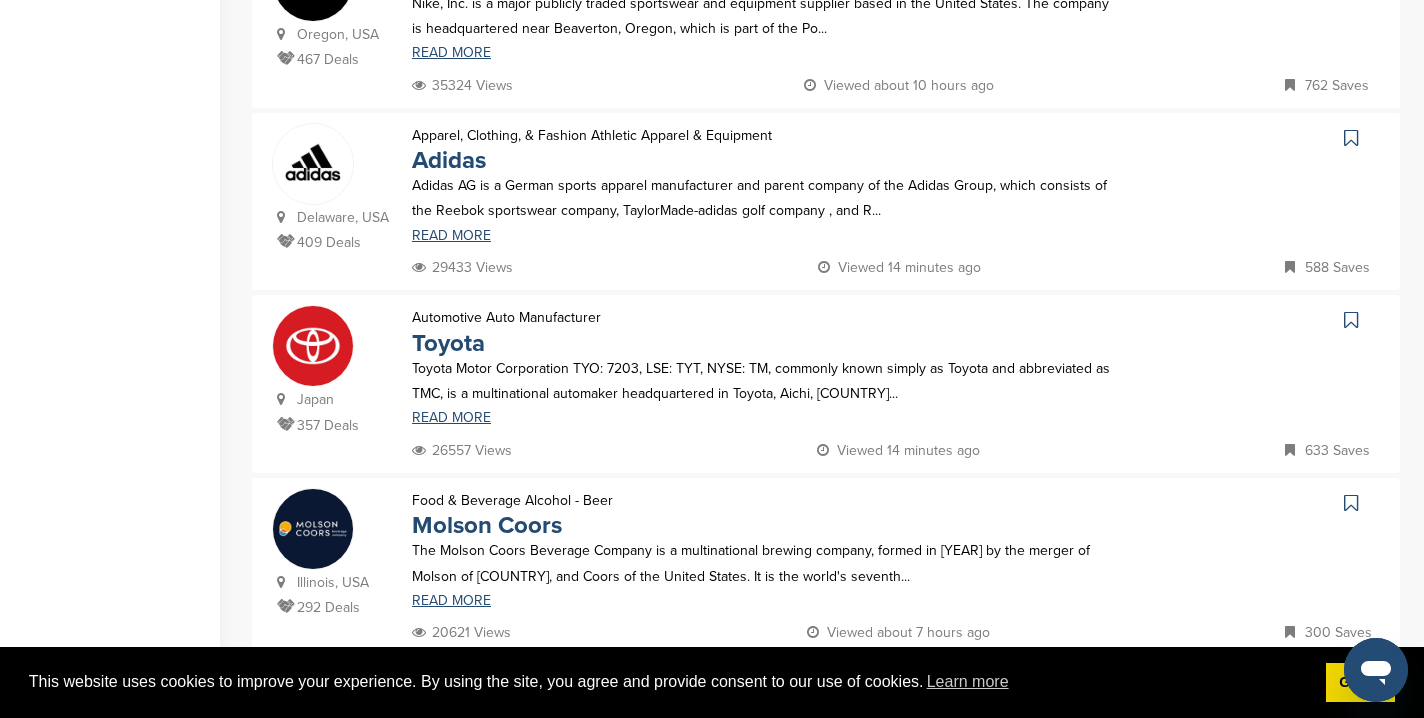 scroll, scrollTop: 867, scrollLeft: 0, axis: vertical 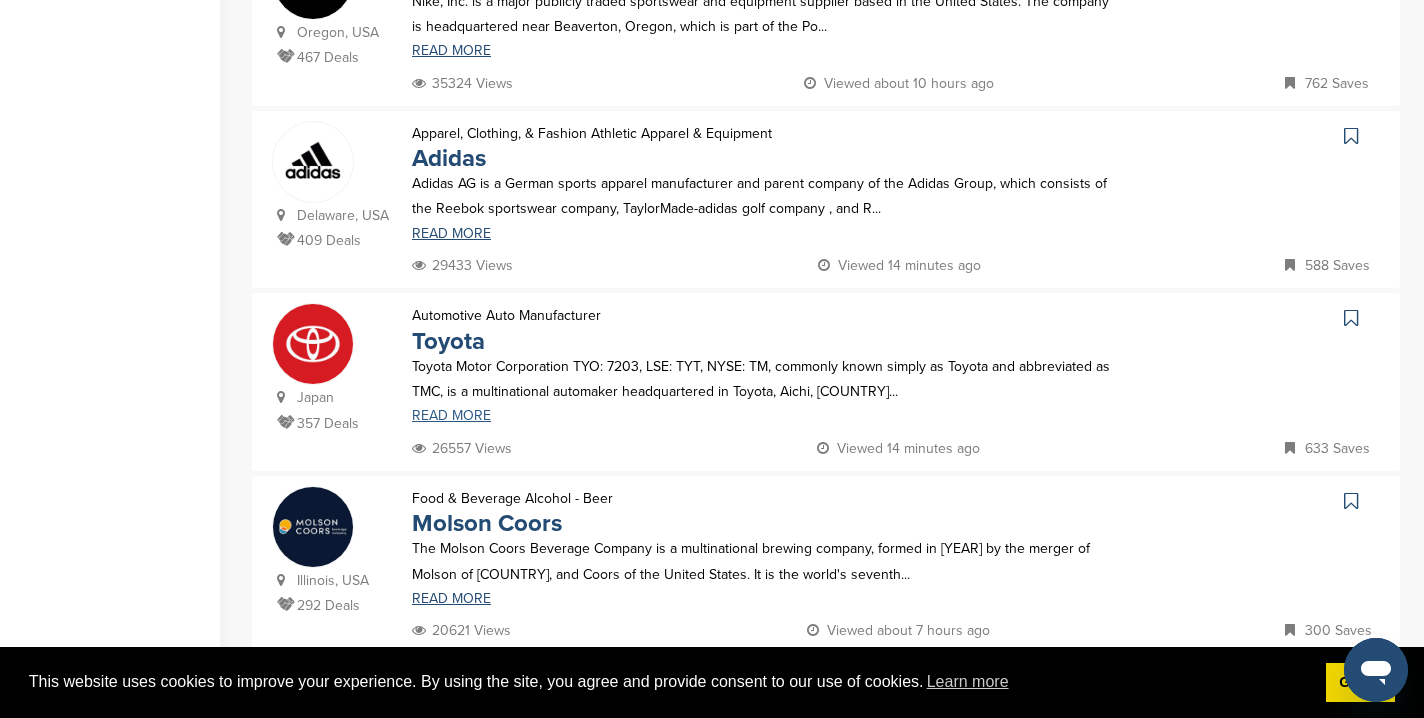 click on "READ MORE" at bounding box center [762, 416] 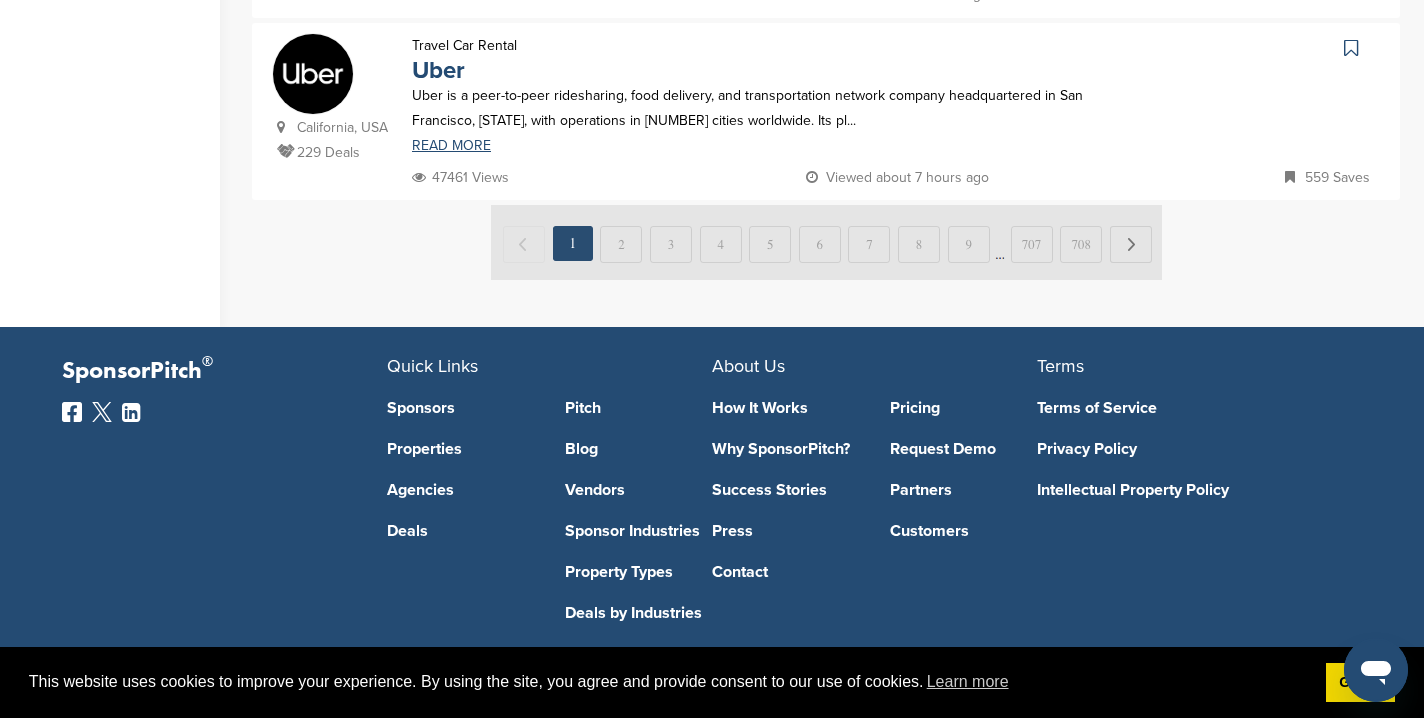 scroll, scrollTop: 2086, scrollLeft: 0, axis: vertical 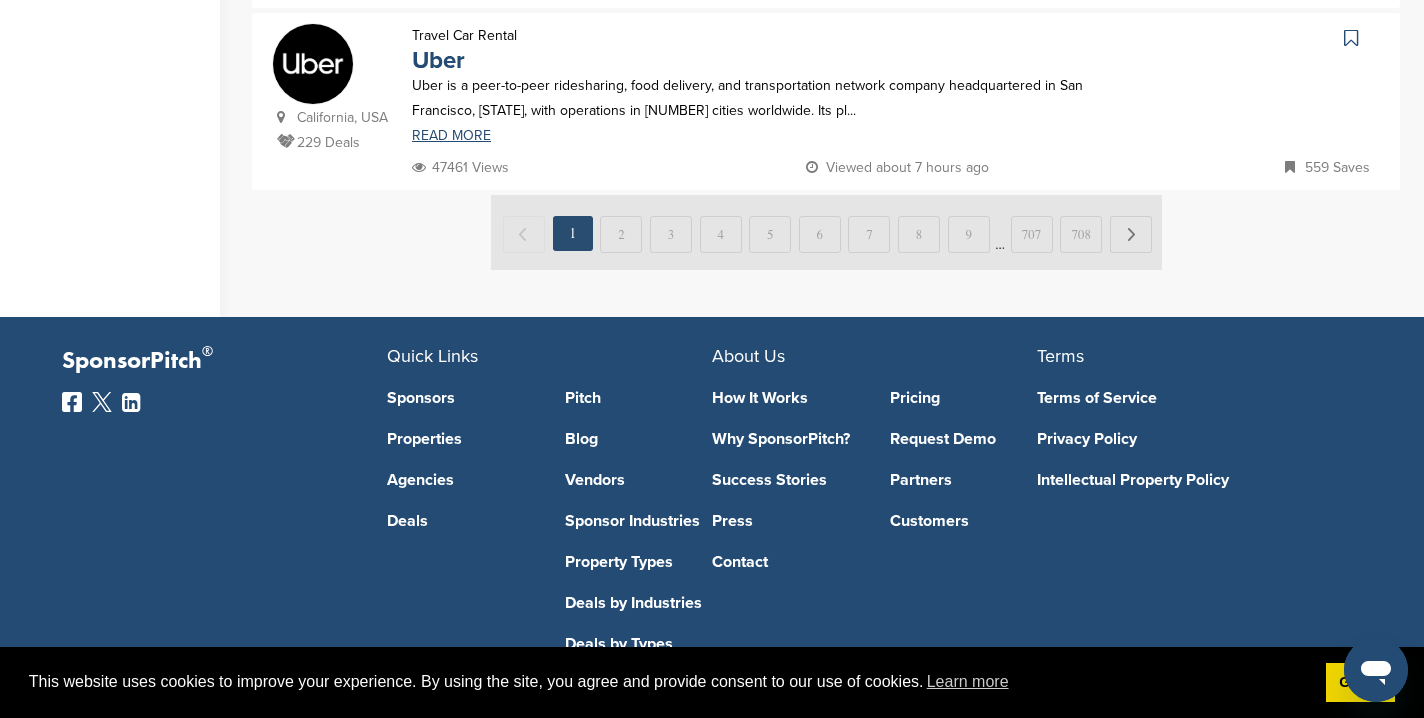 click at bounding box center (826, 232) 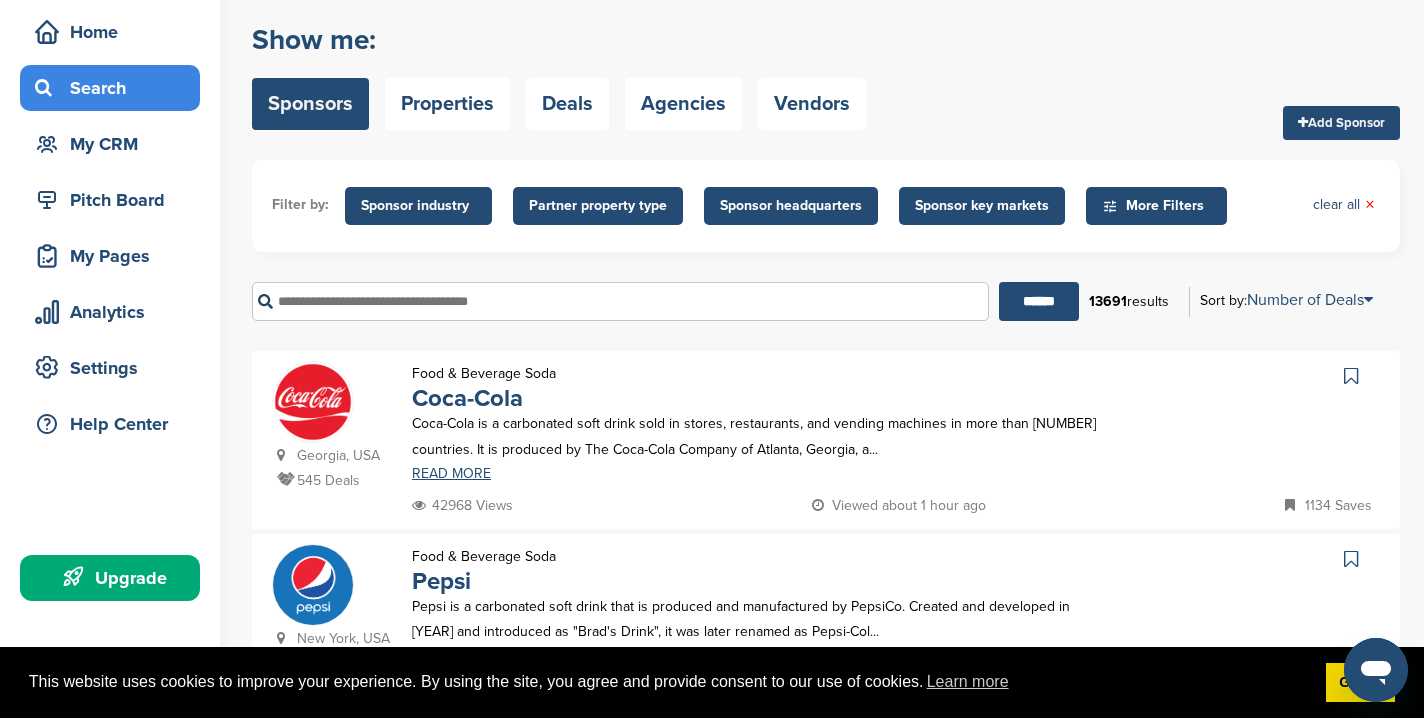 scroll, scrollTop: 77, scrollLeft: 0, axis: vertical 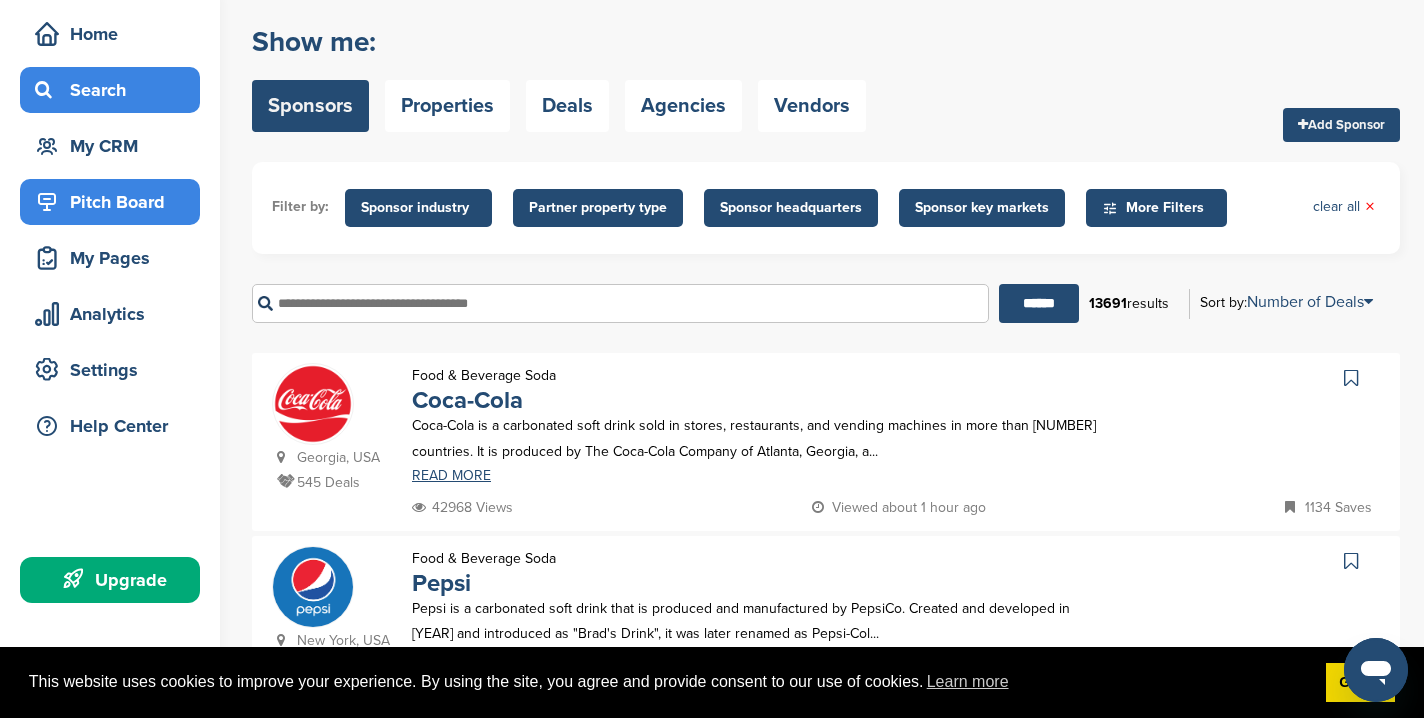 click on "Pitch Board" at bounding box center [115, 202] 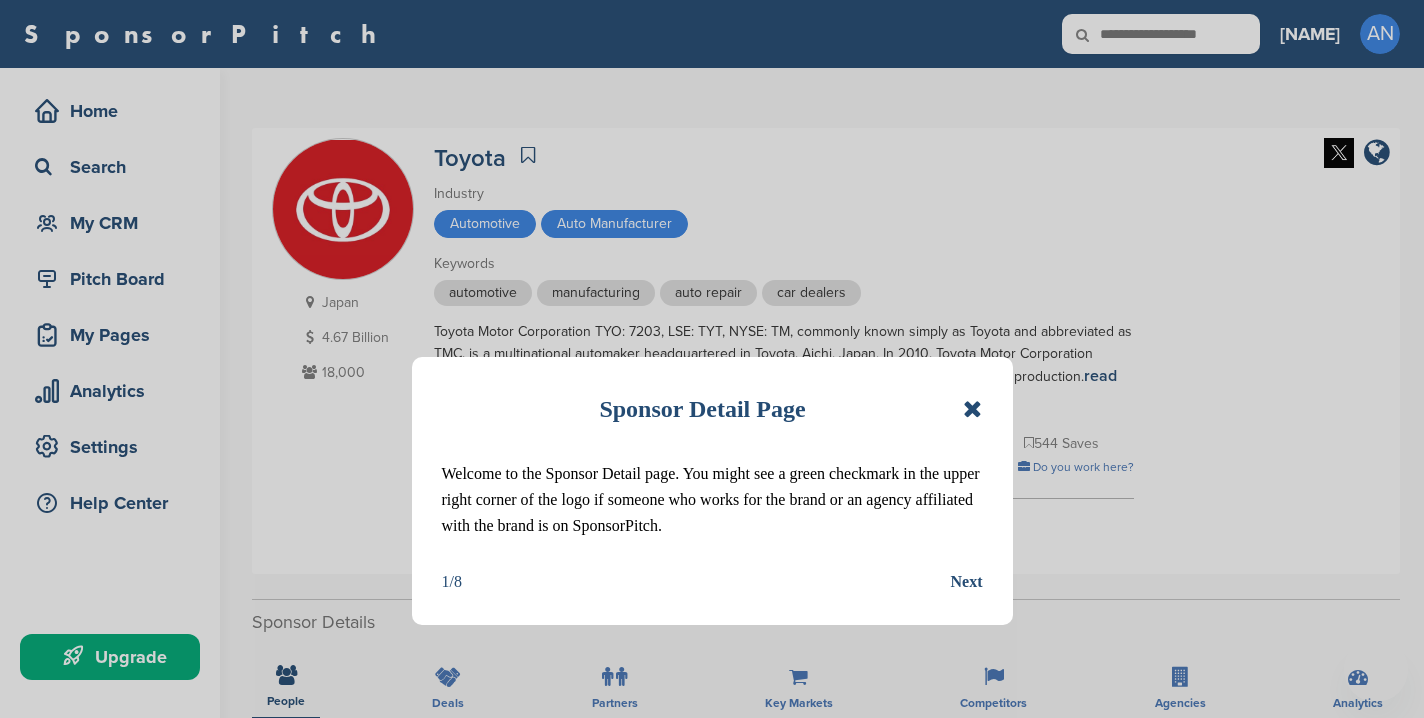 scroll, scrollTop: 0, scrollLeft: 0, axis: both 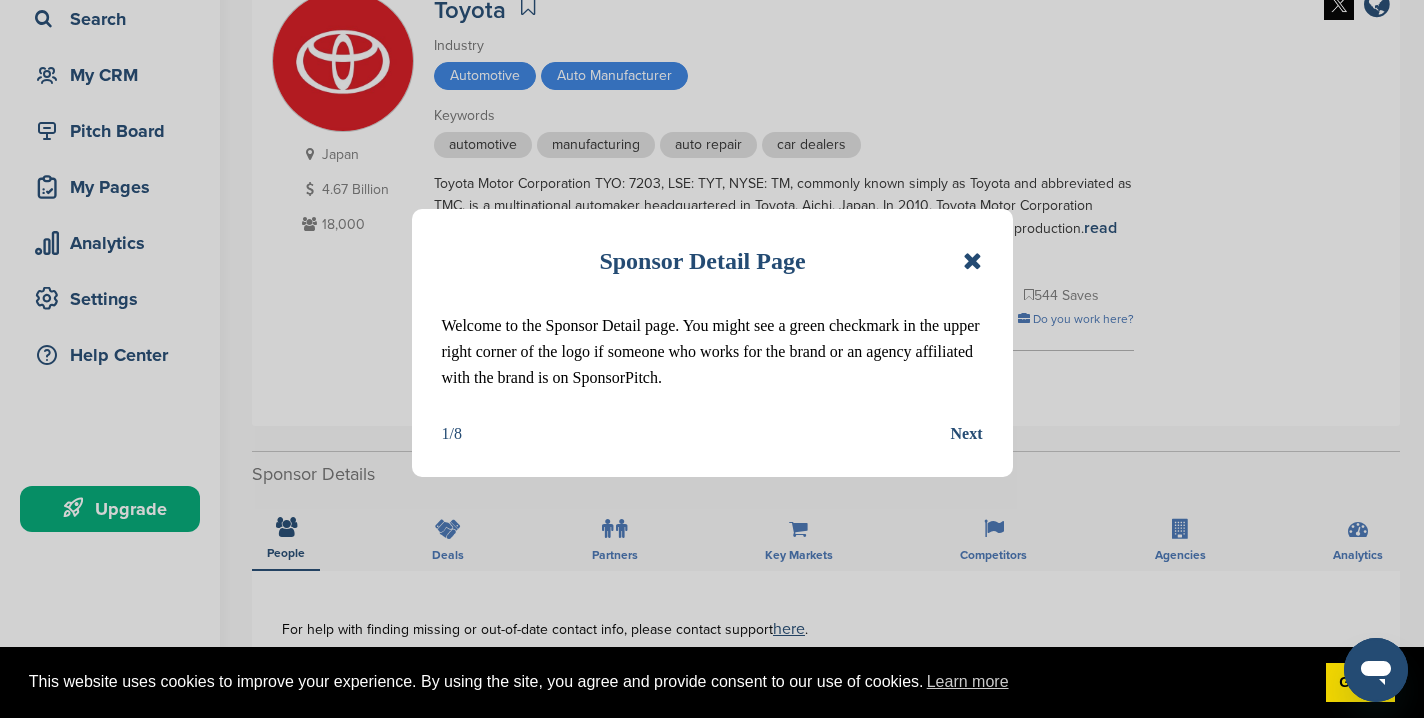 click at bounding box center [972, 261] 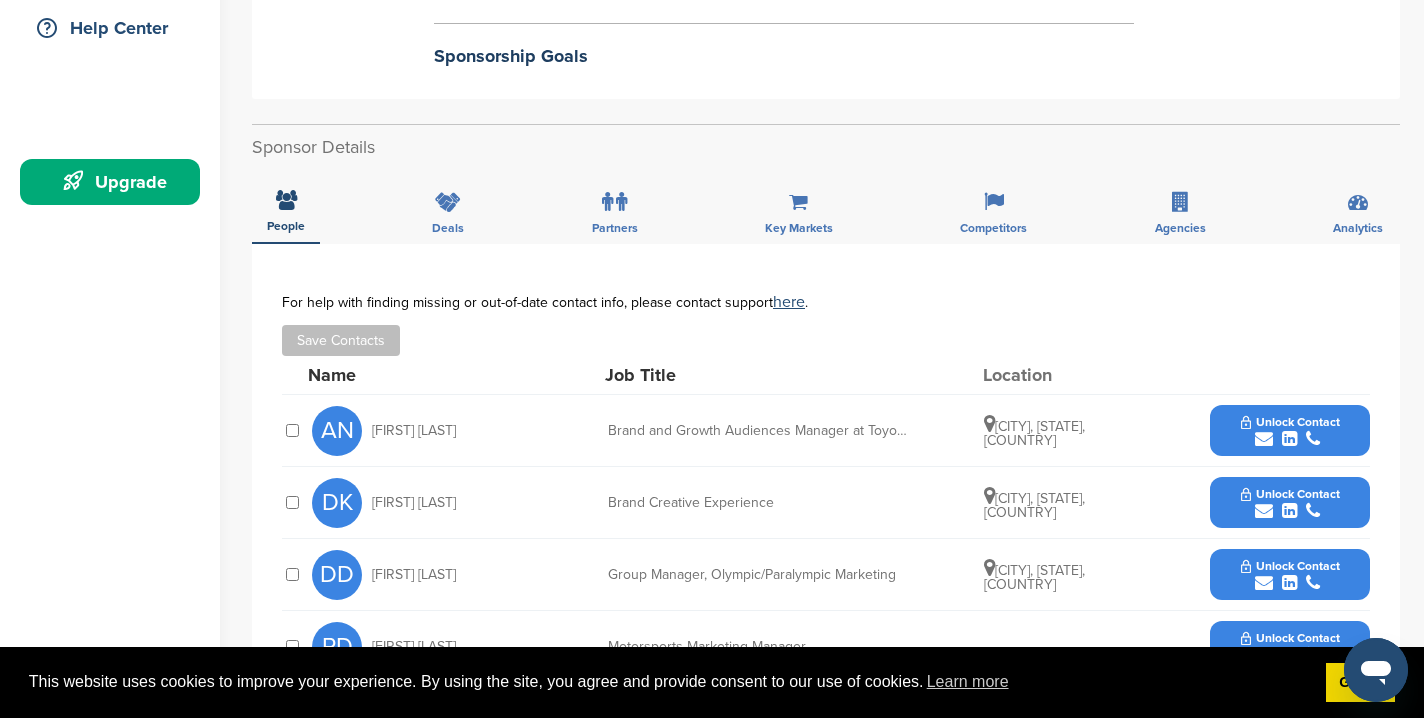scroll, scrollTop: 492, scrollLeft: 0, axis: vertical 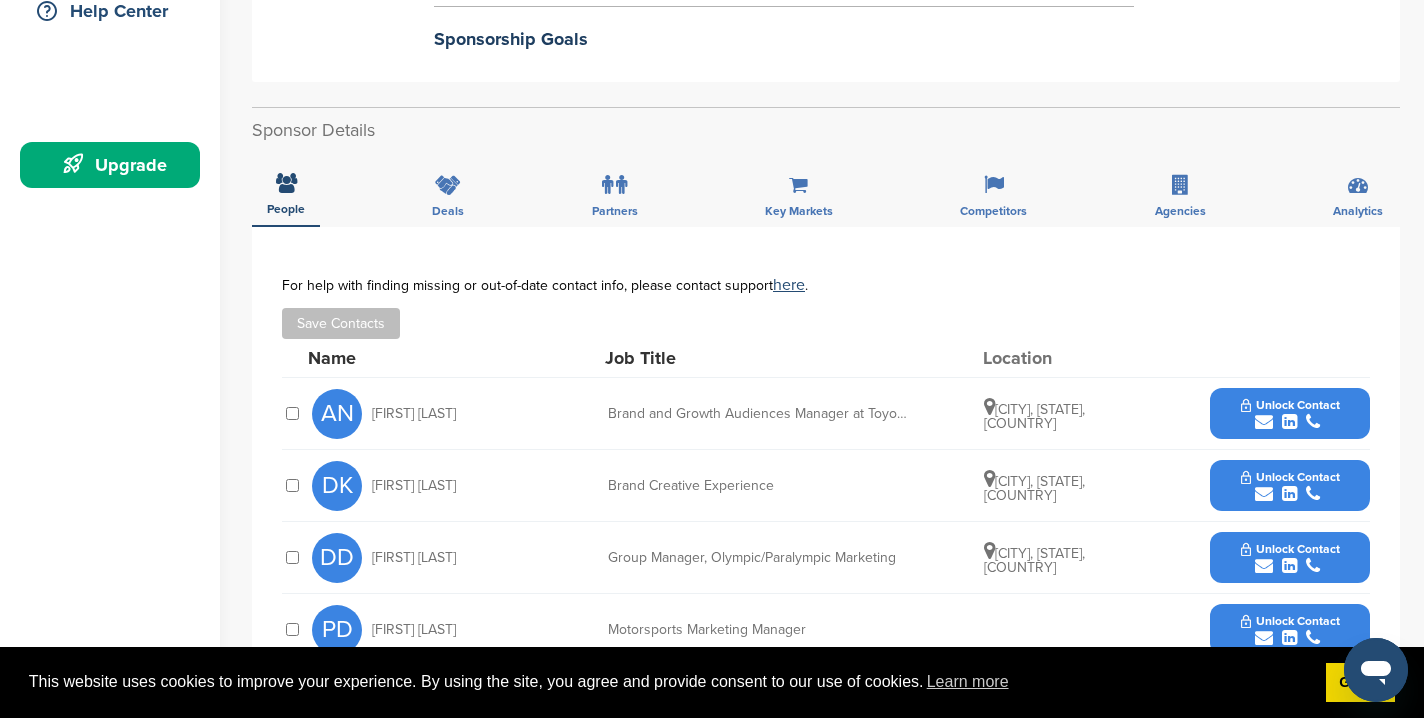 click at bounding box center [1289, 422] 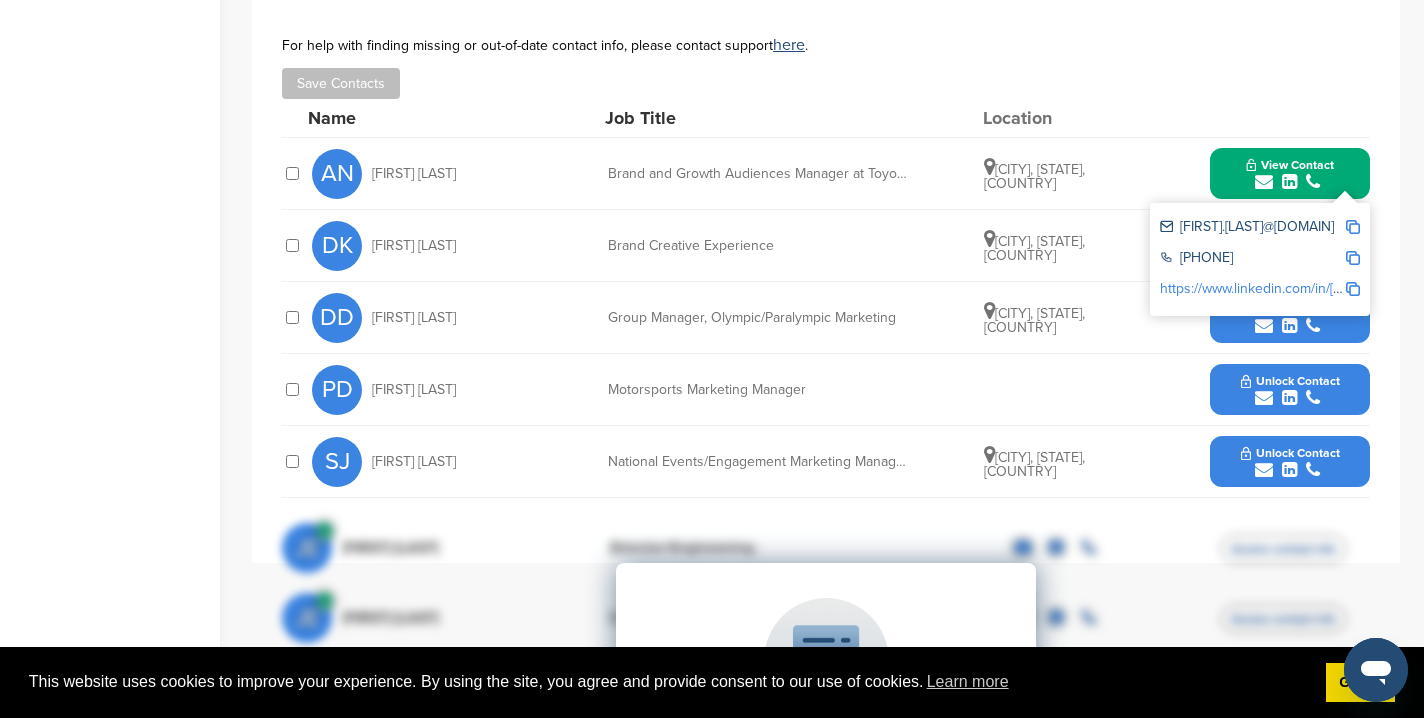 scroll, scrollTop: 724, scrollLeft: 0, axis: vertical 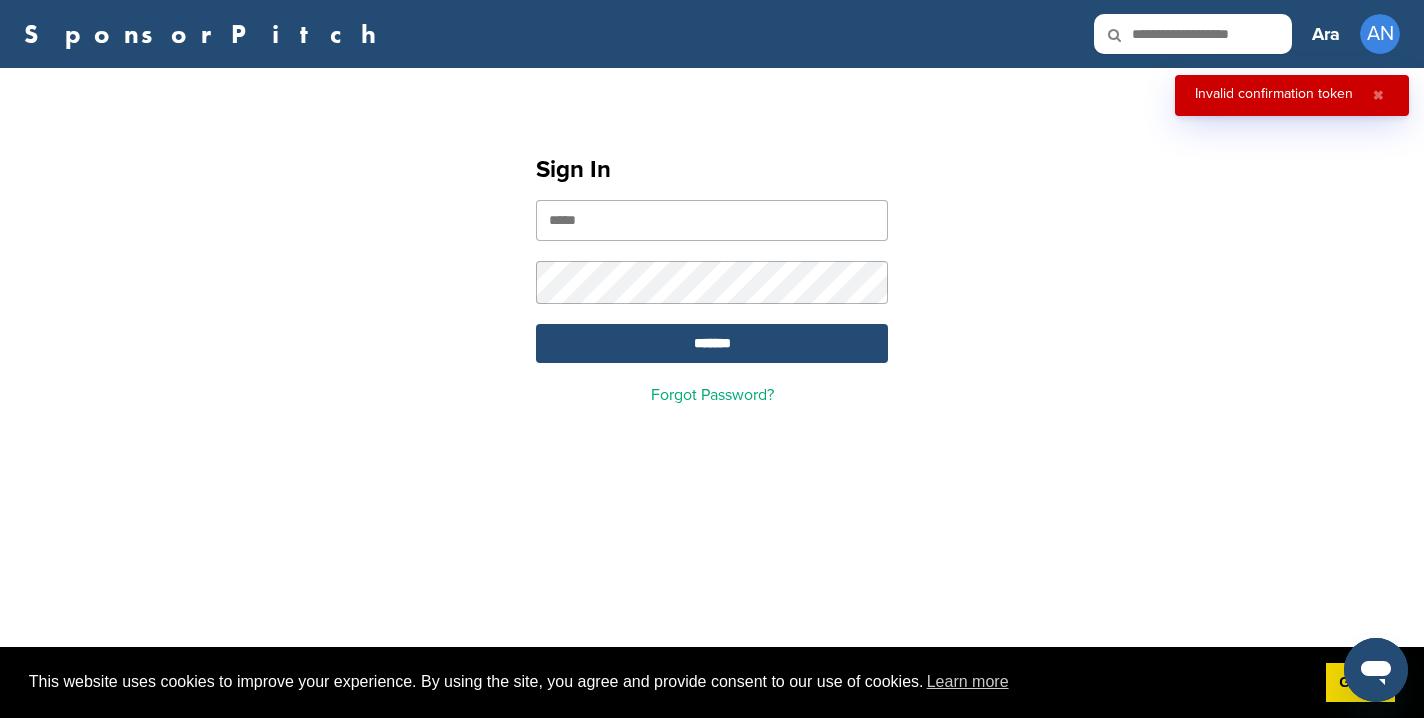 click at bounding box center [712, 220] 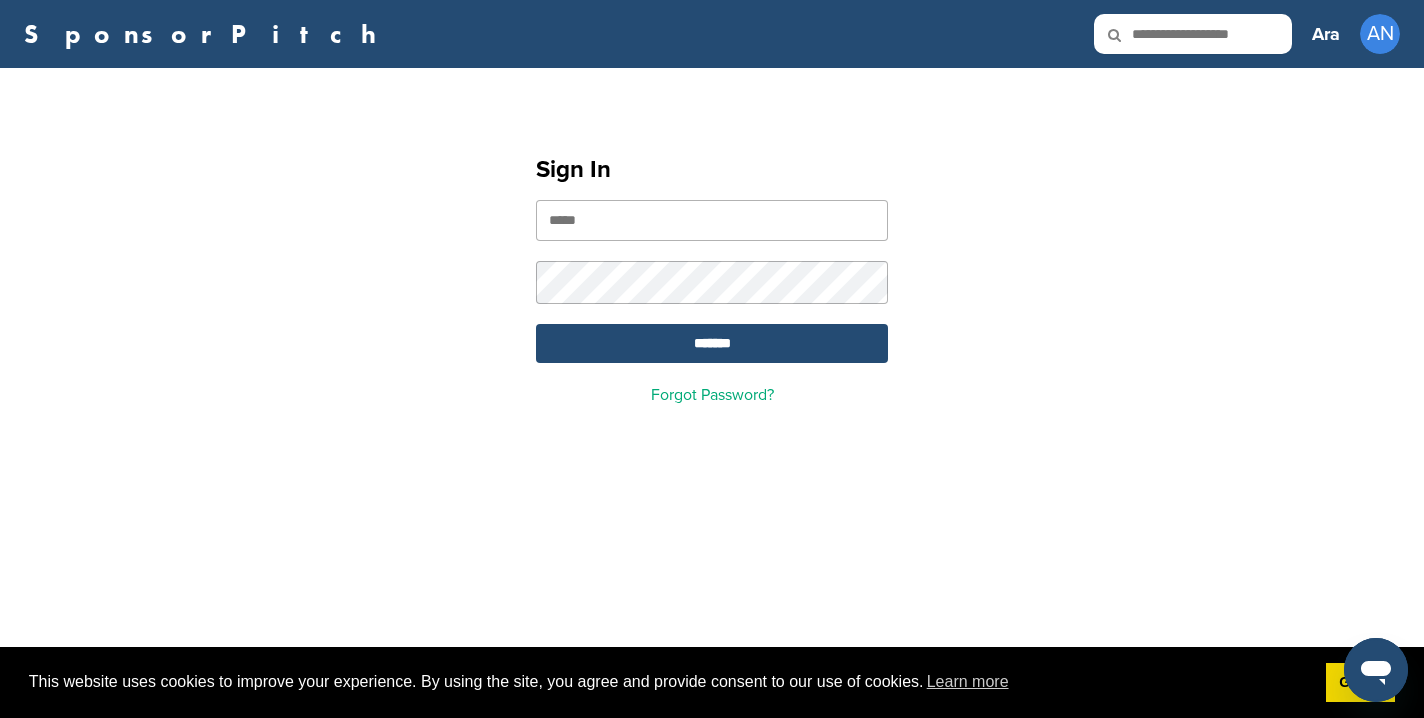 click at bounding box center [712, 220] 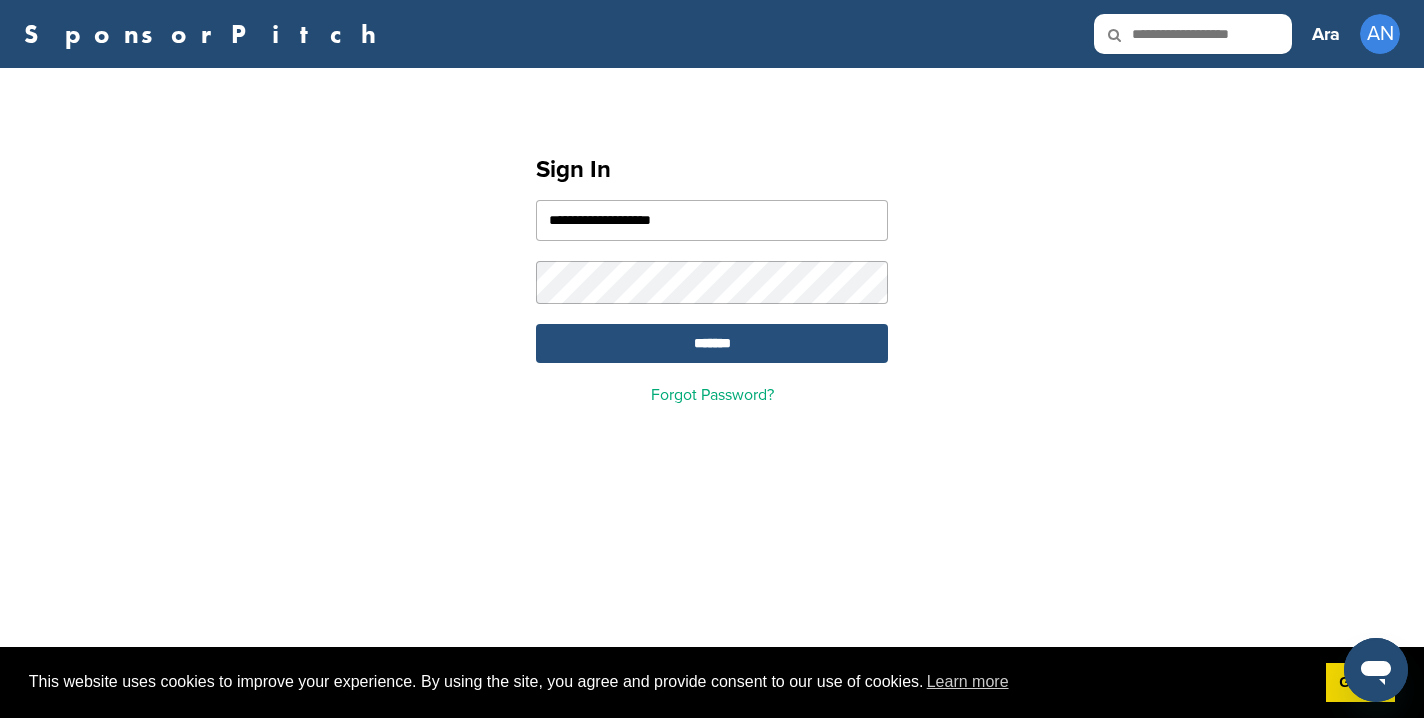 click on "*******" at bounding box center [712, 343] 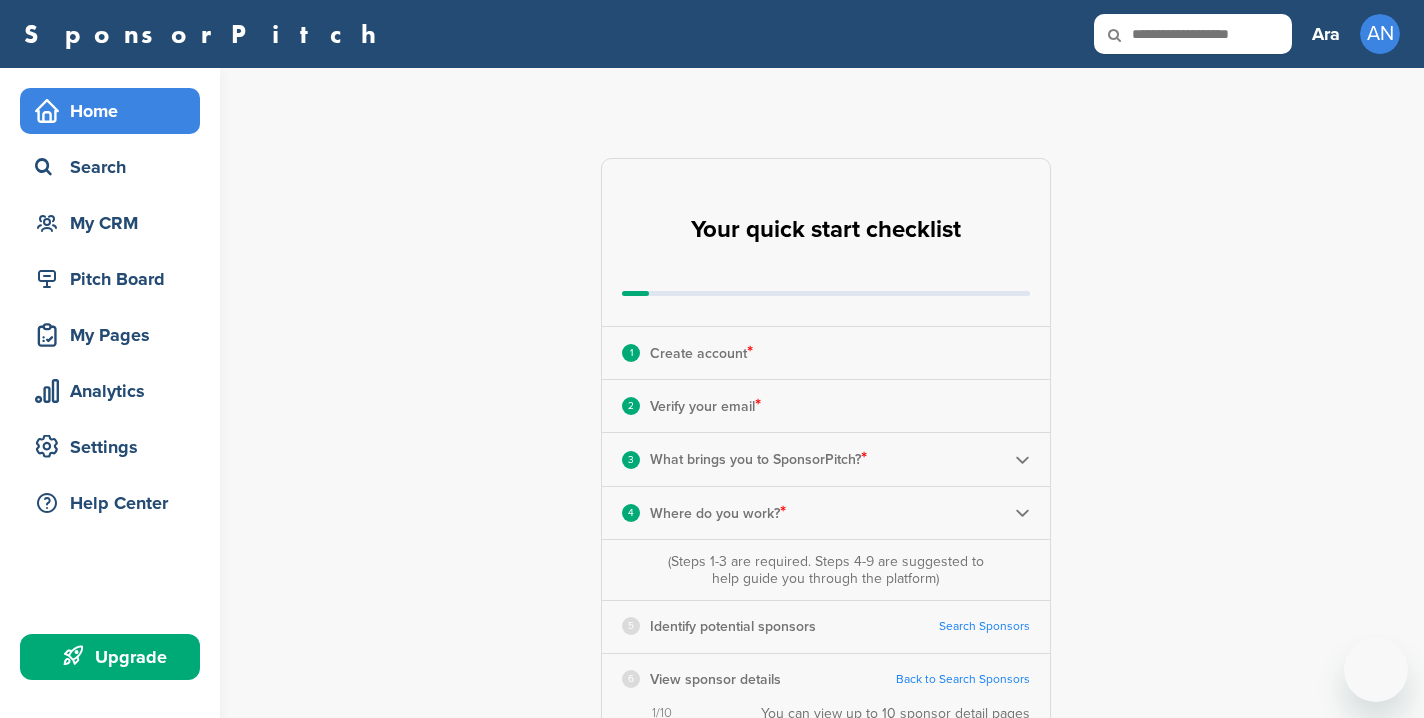 scroll, scrollTop: 0, scrollLeft: 0, axis: both 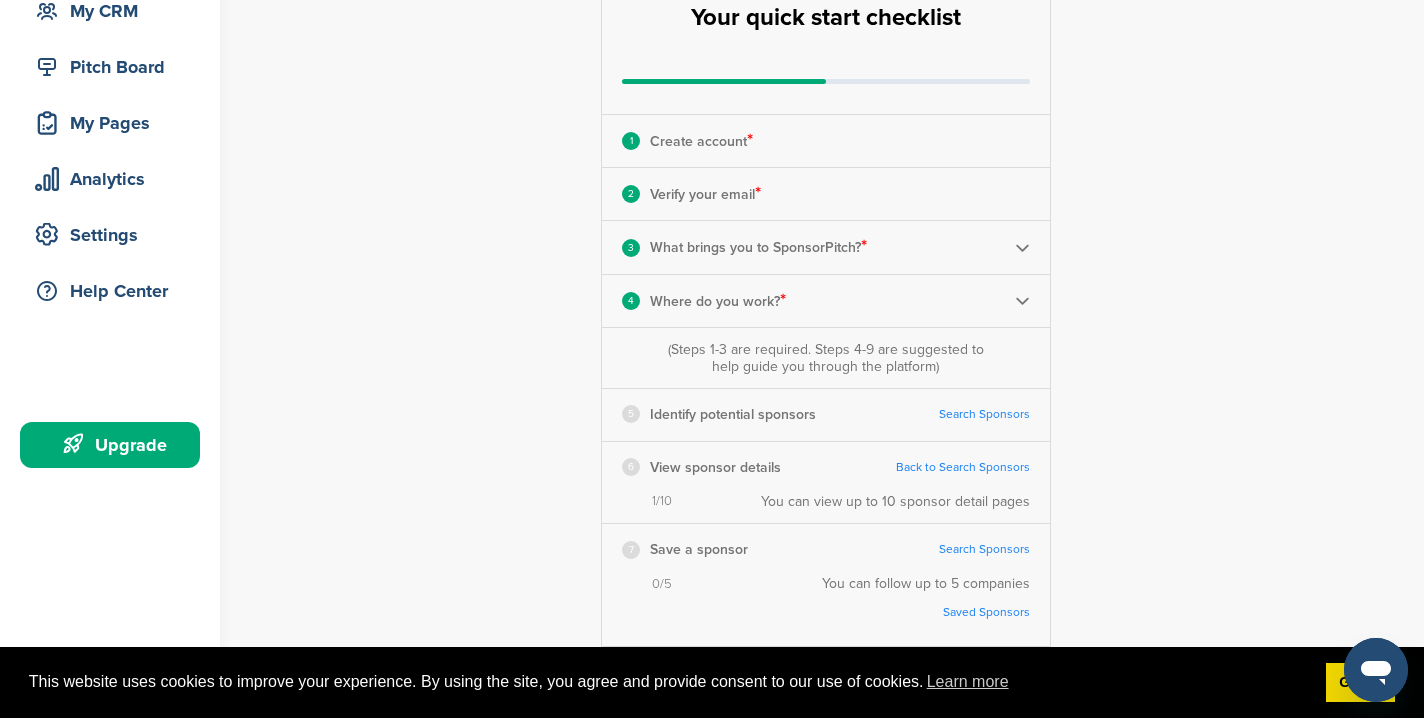 click on "Upgrade" at bounding box center (115, 445) 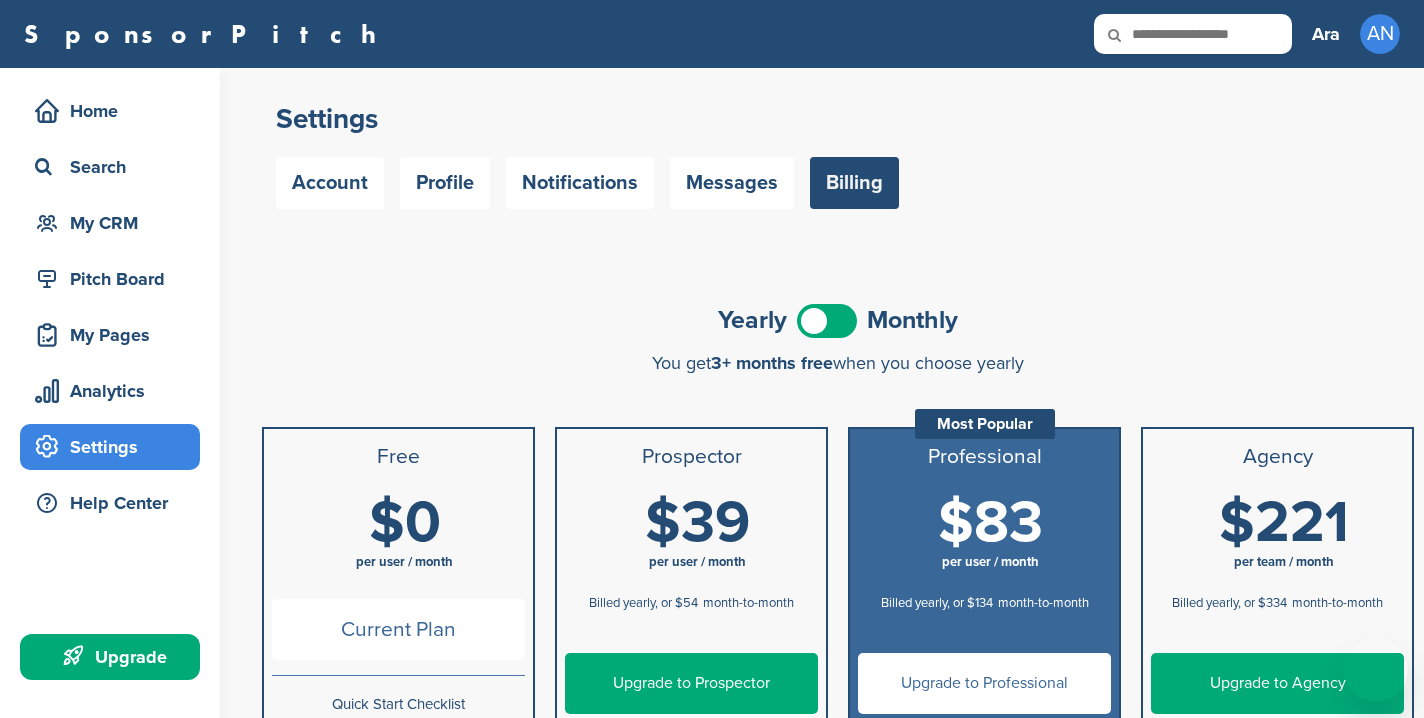 scroll, scrollTop: 0, scrollLeft: 0, axis: both 